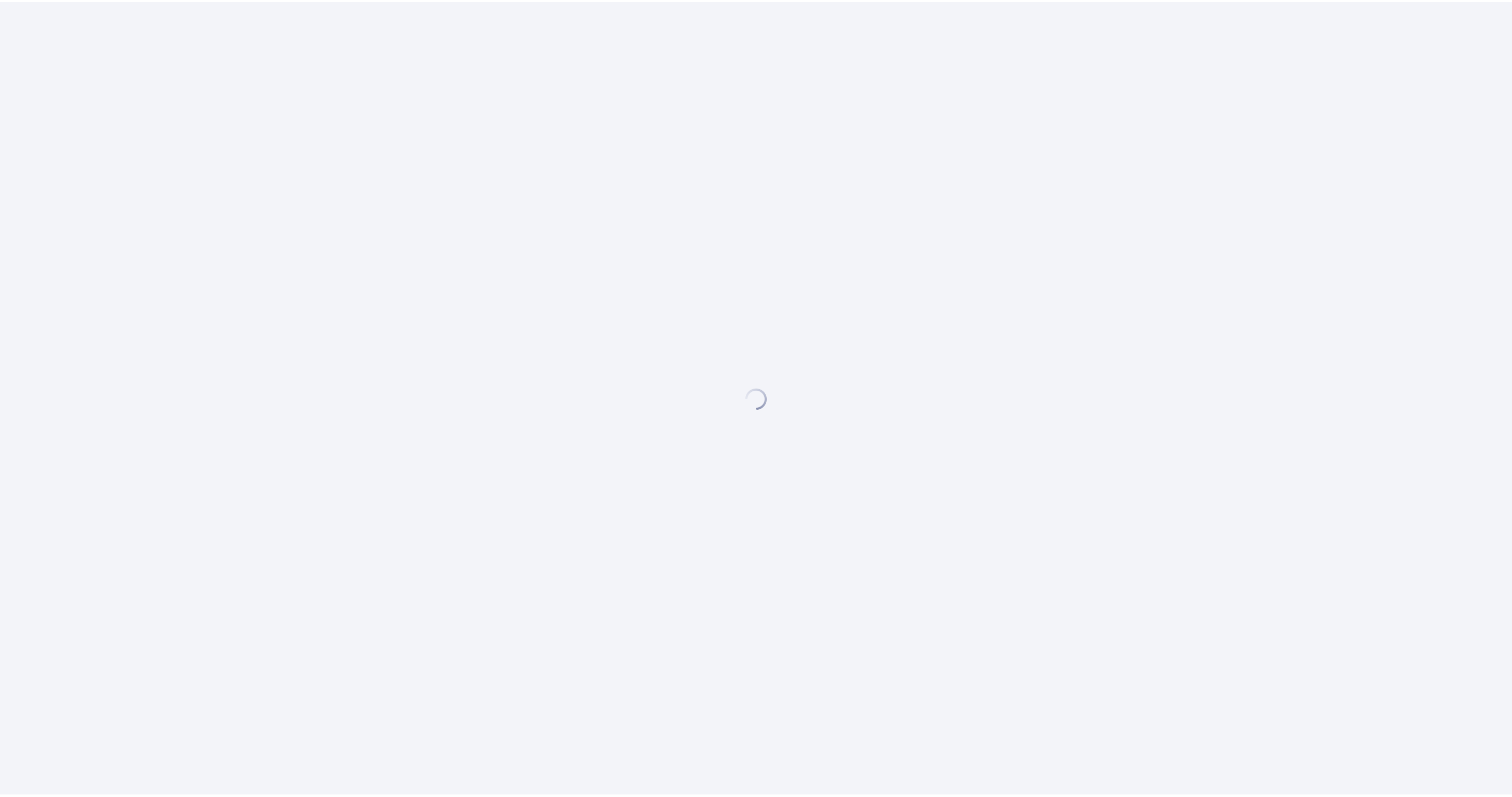 scroll, scrollTop: 0, scrollLeft: 0, axis: both 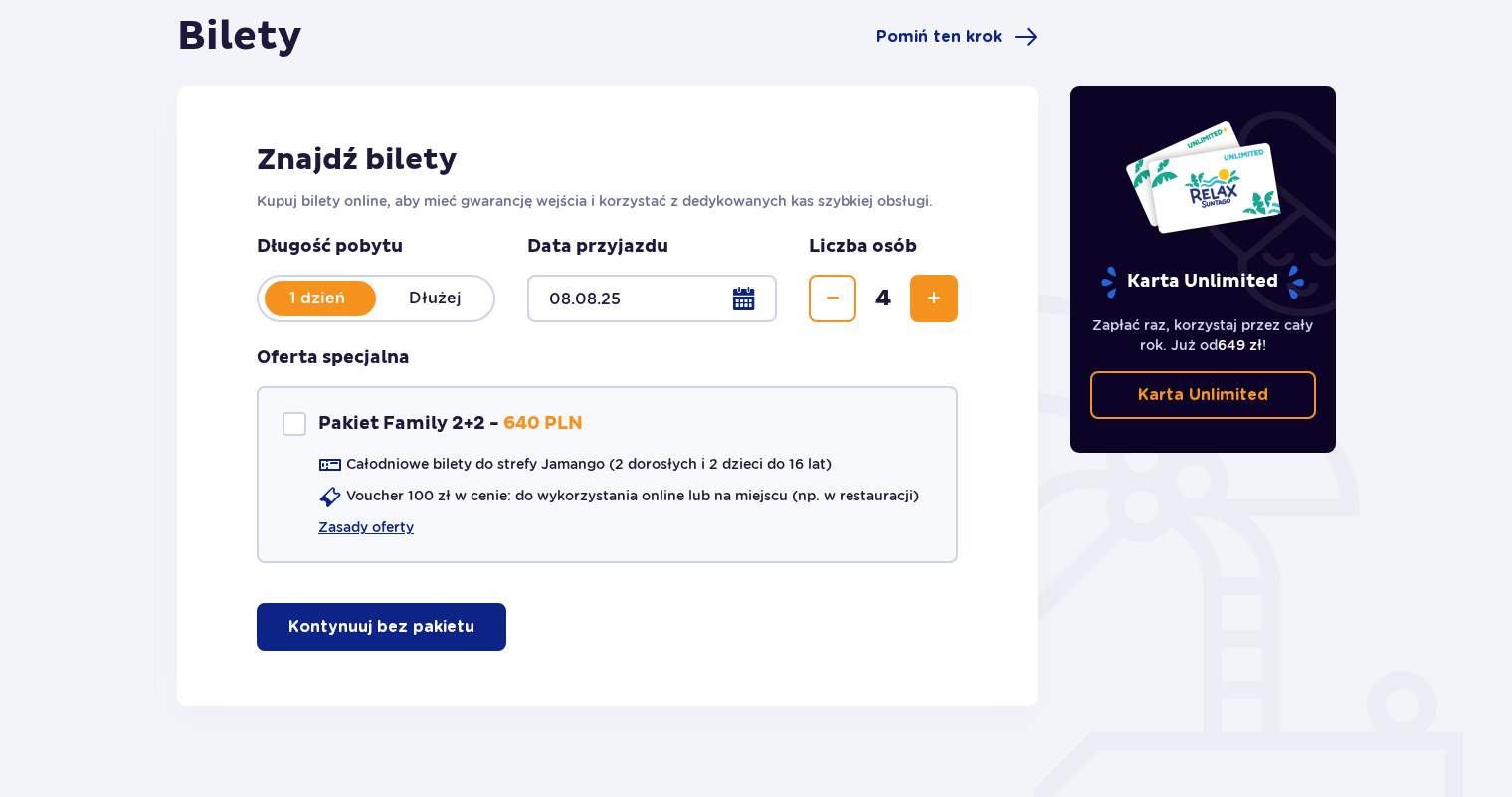 click on "Kontynuuj bez pakietu" at bounding box center (381, 627) 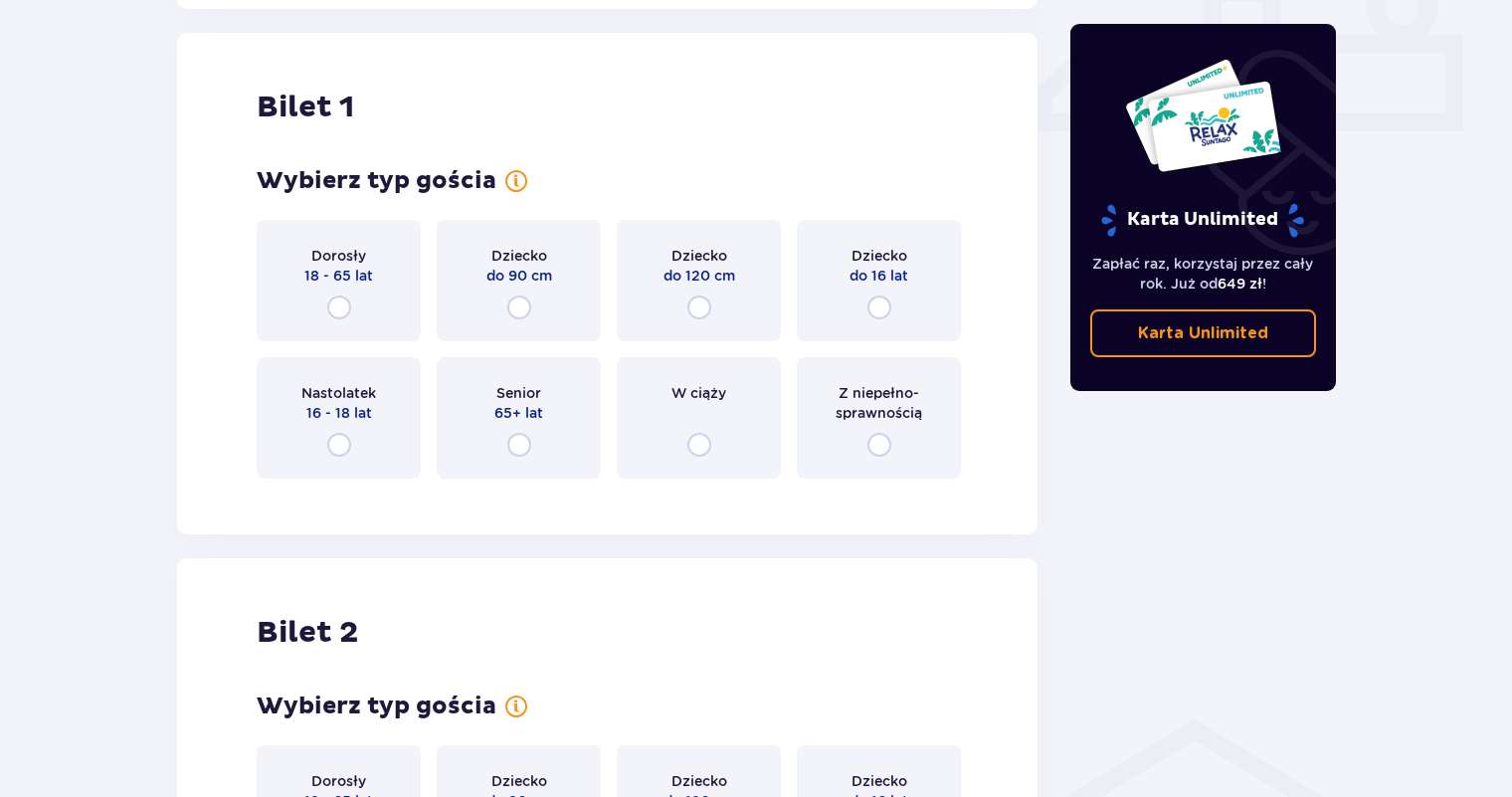 scroll, scrollTop: 905, scrollLeft: 0, axis: vertical 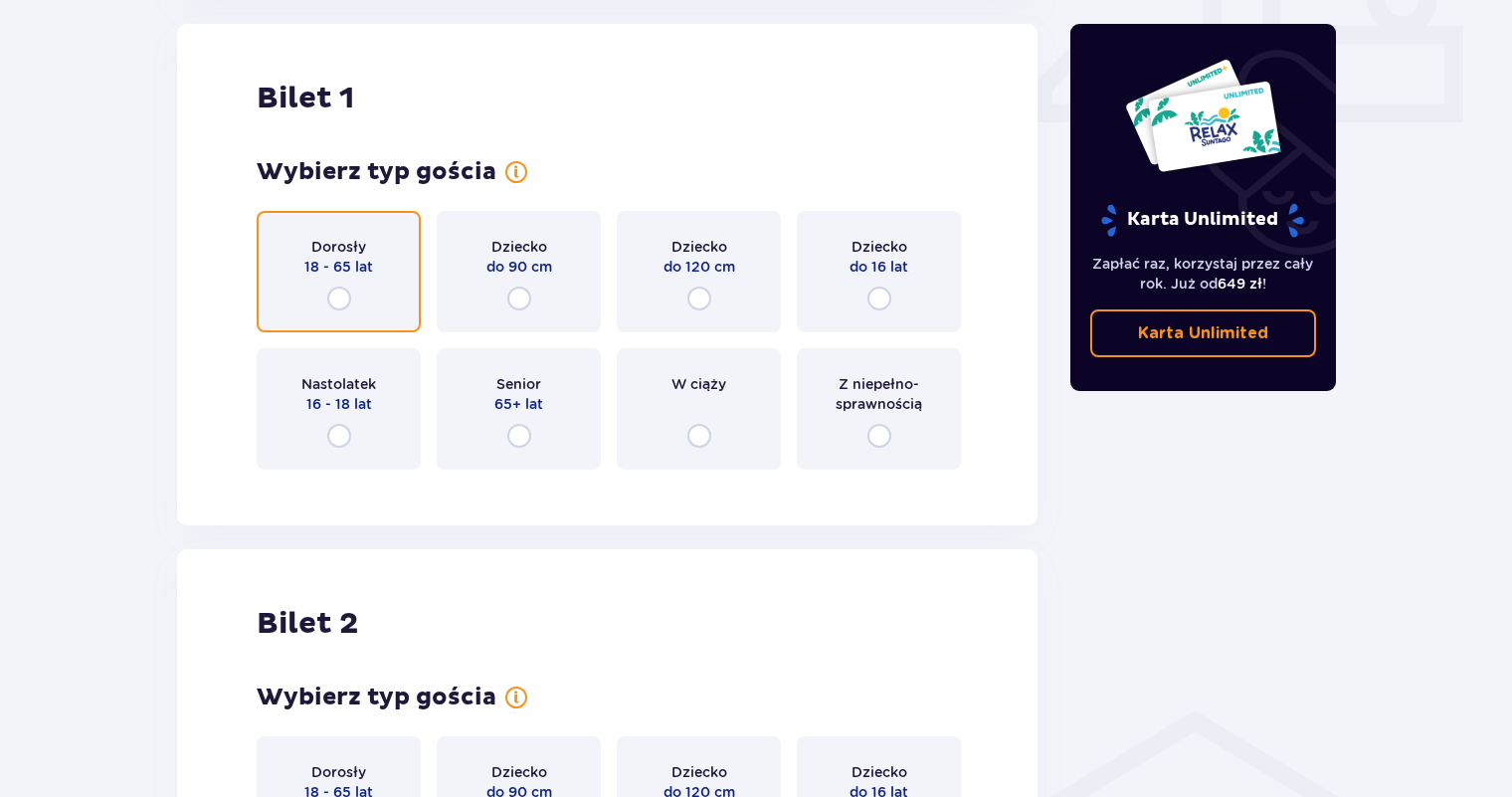 click at bounding box center [339, 299] 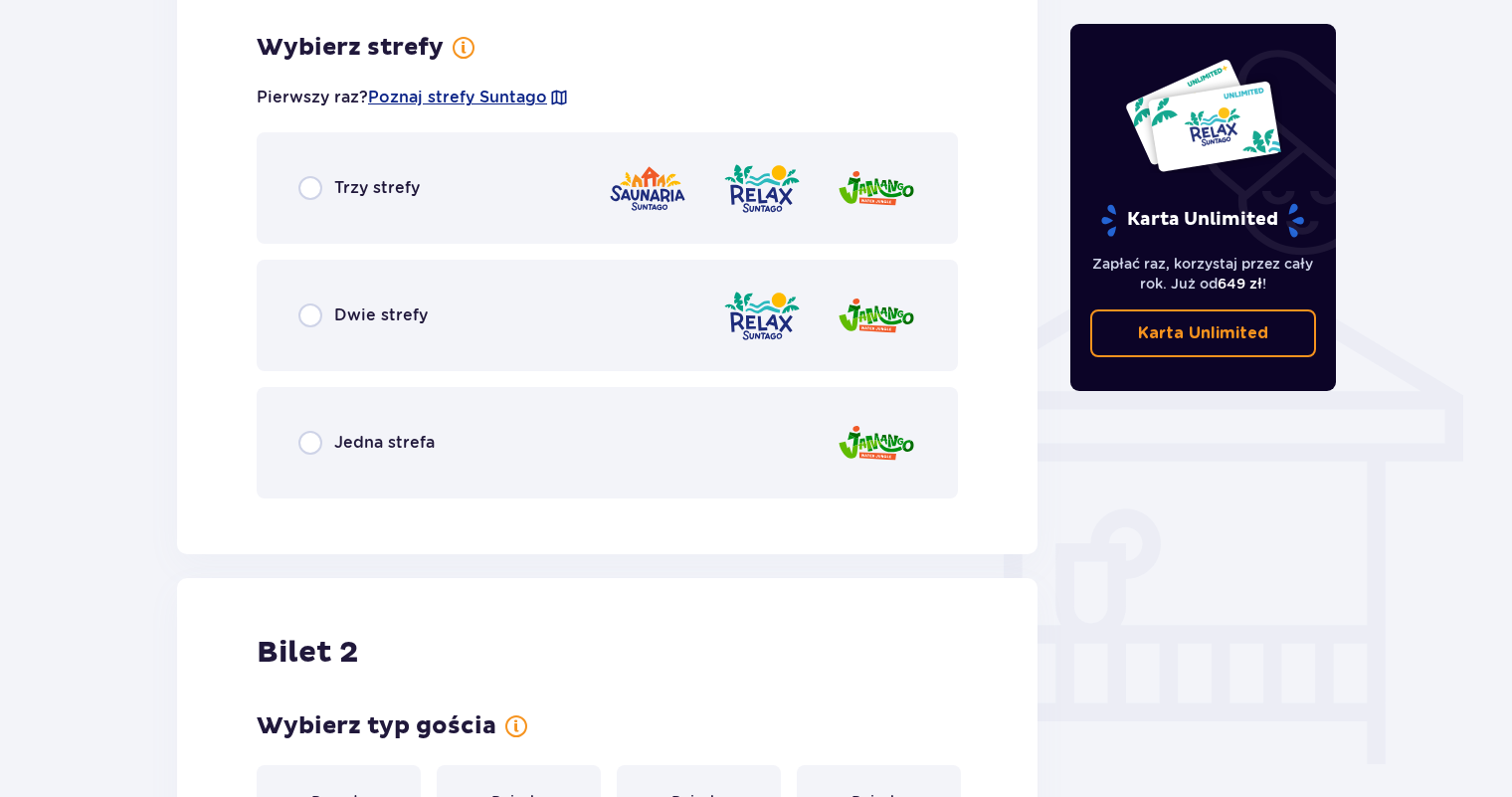 scroll, scrollTop: 1391, scrollLeft: 0, axis: vertical 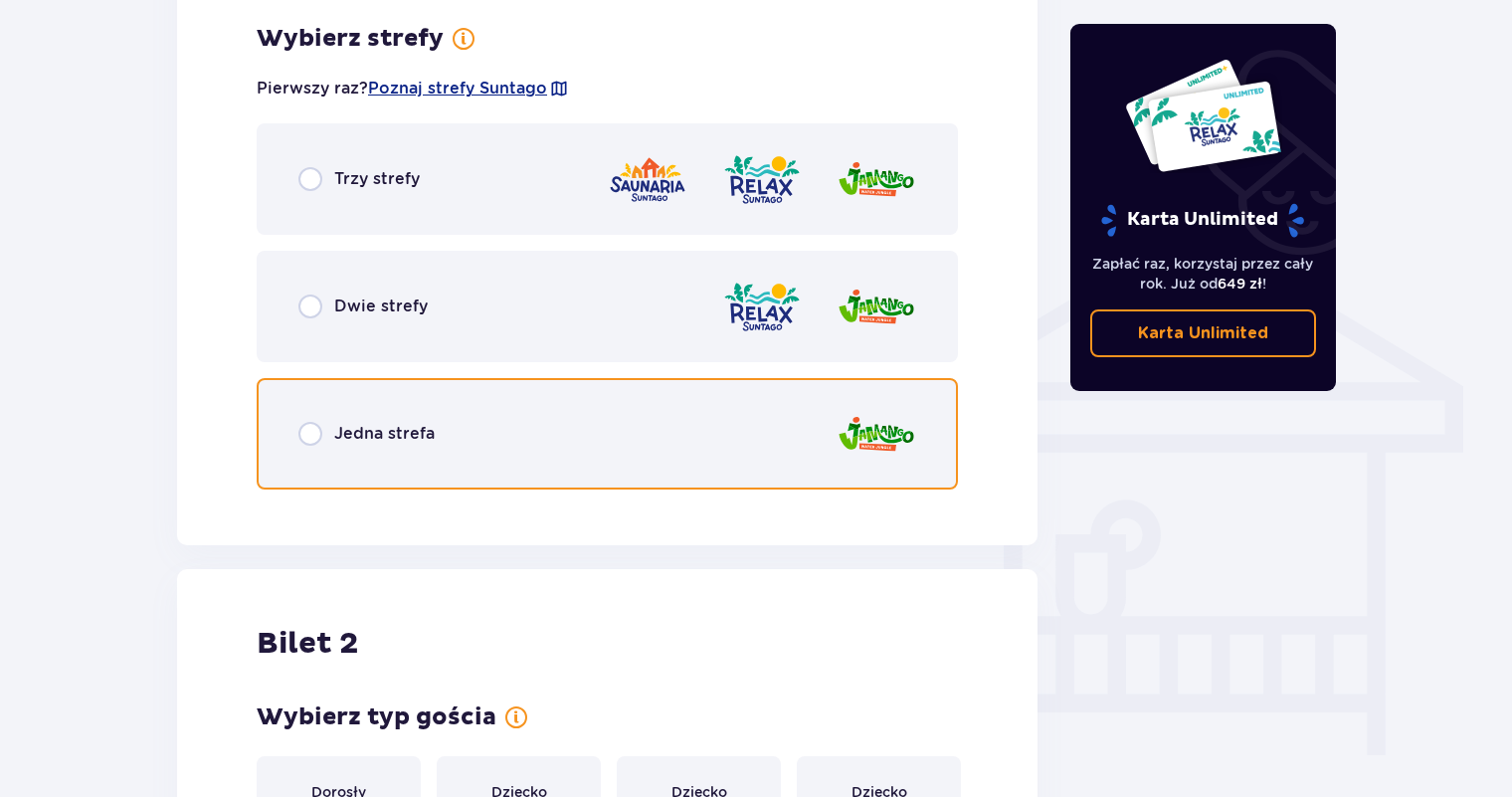 click at bounding box center [310, 434] 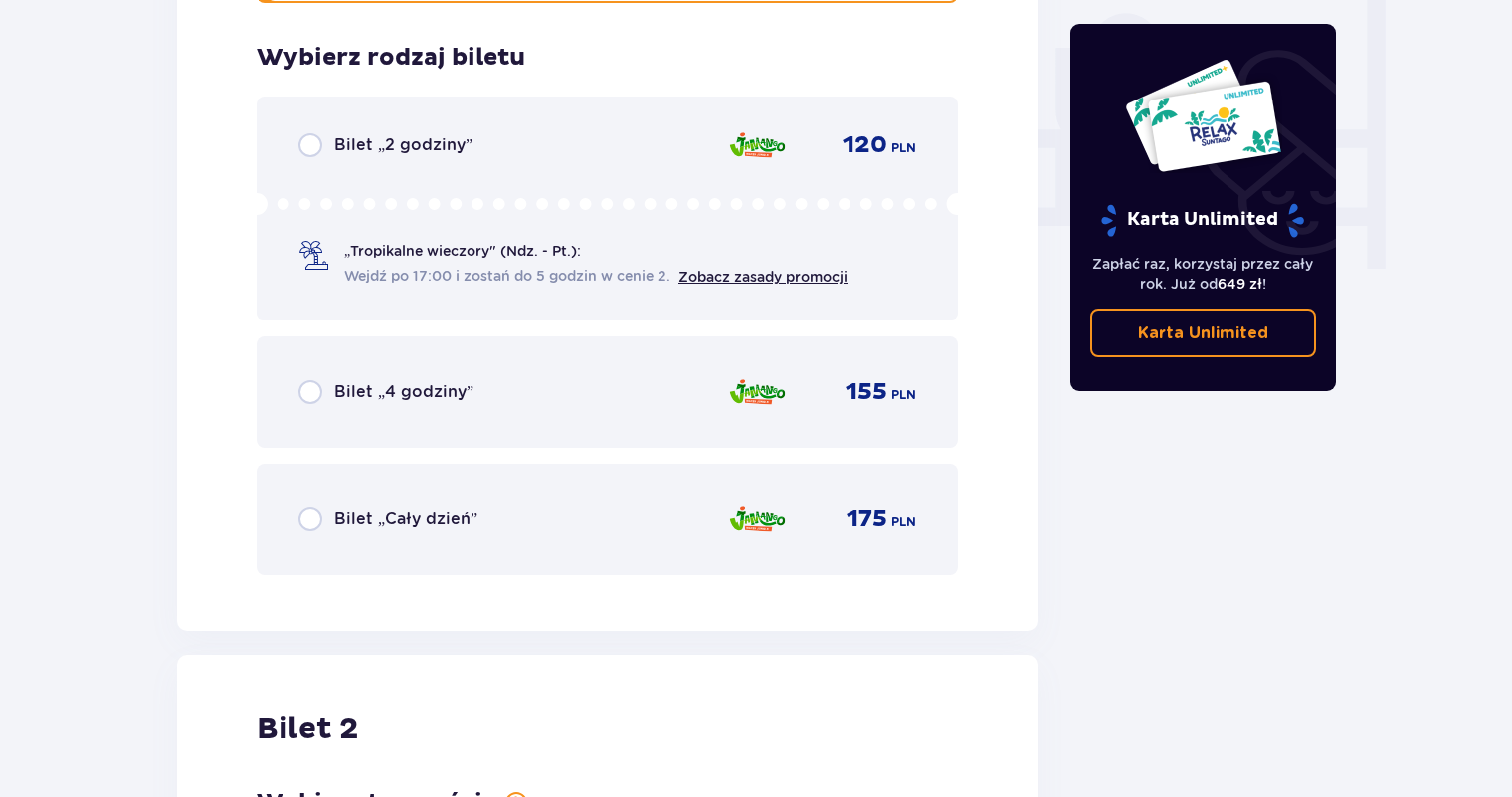scroll, scrollTop: 1896, scrollLeft: 0, axis: vertical 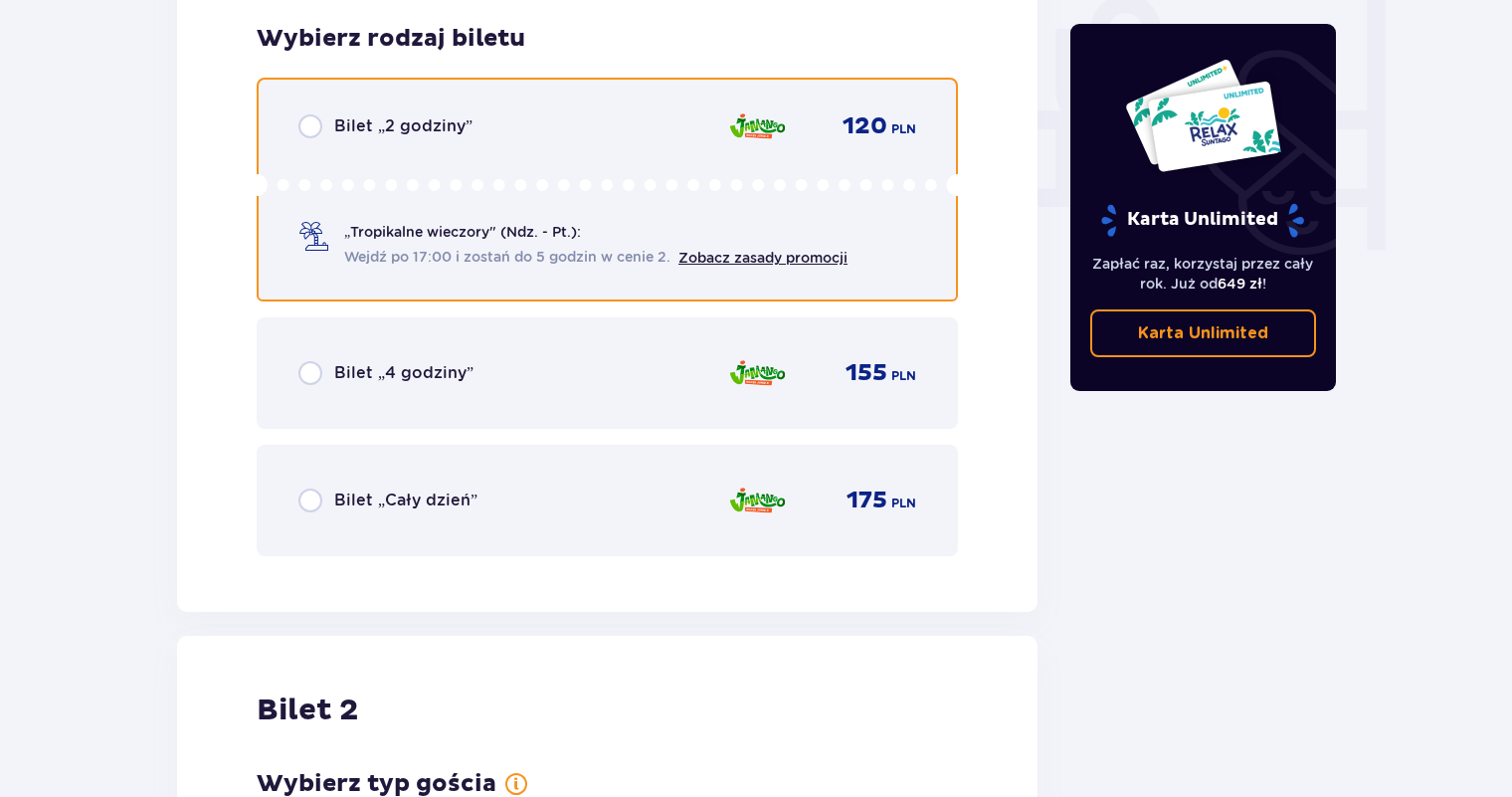click at bounding box center (310, 126) 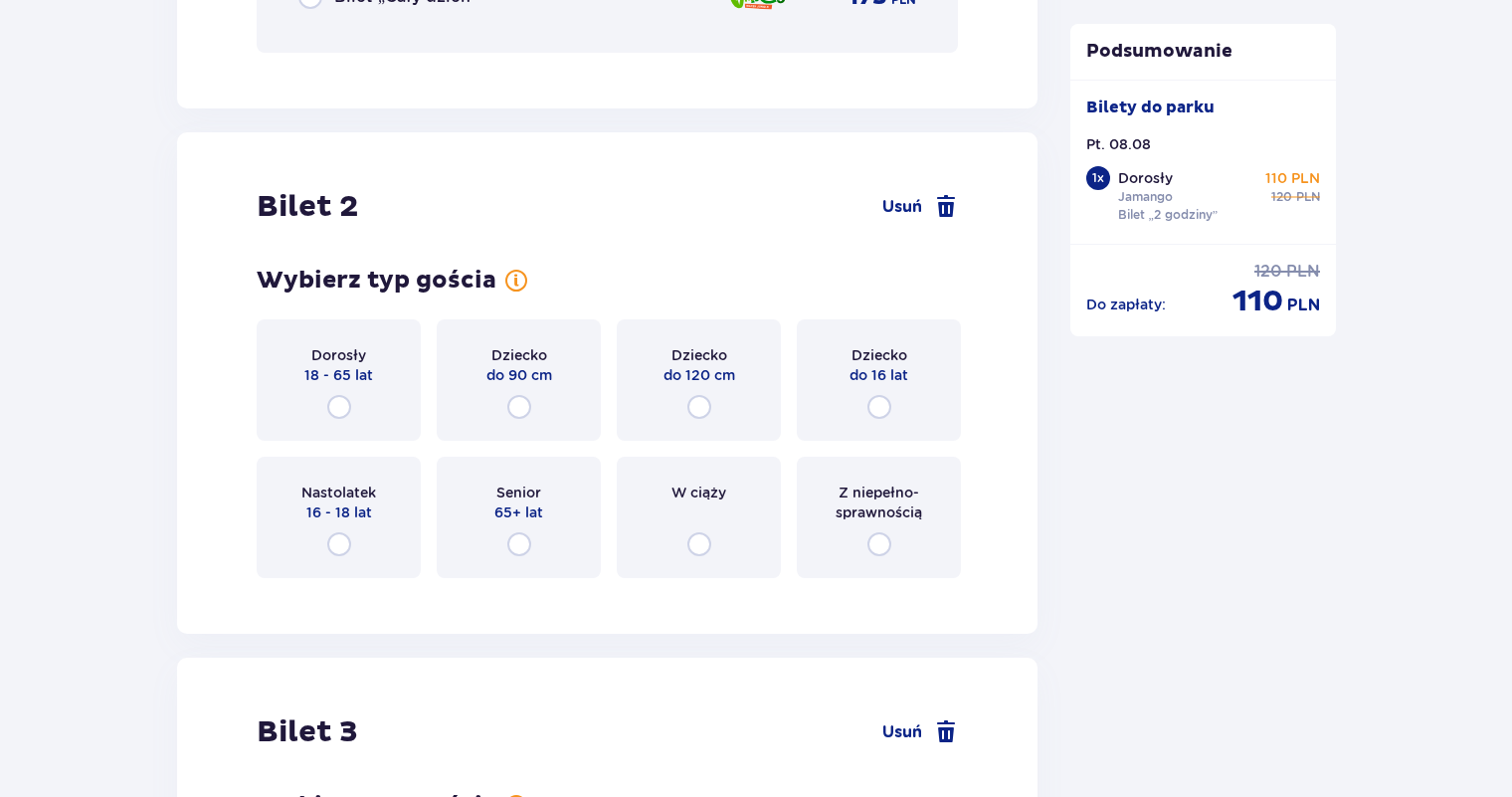 scroll, scrollTop: 2409, scrollLeft: 0, axis: vertical 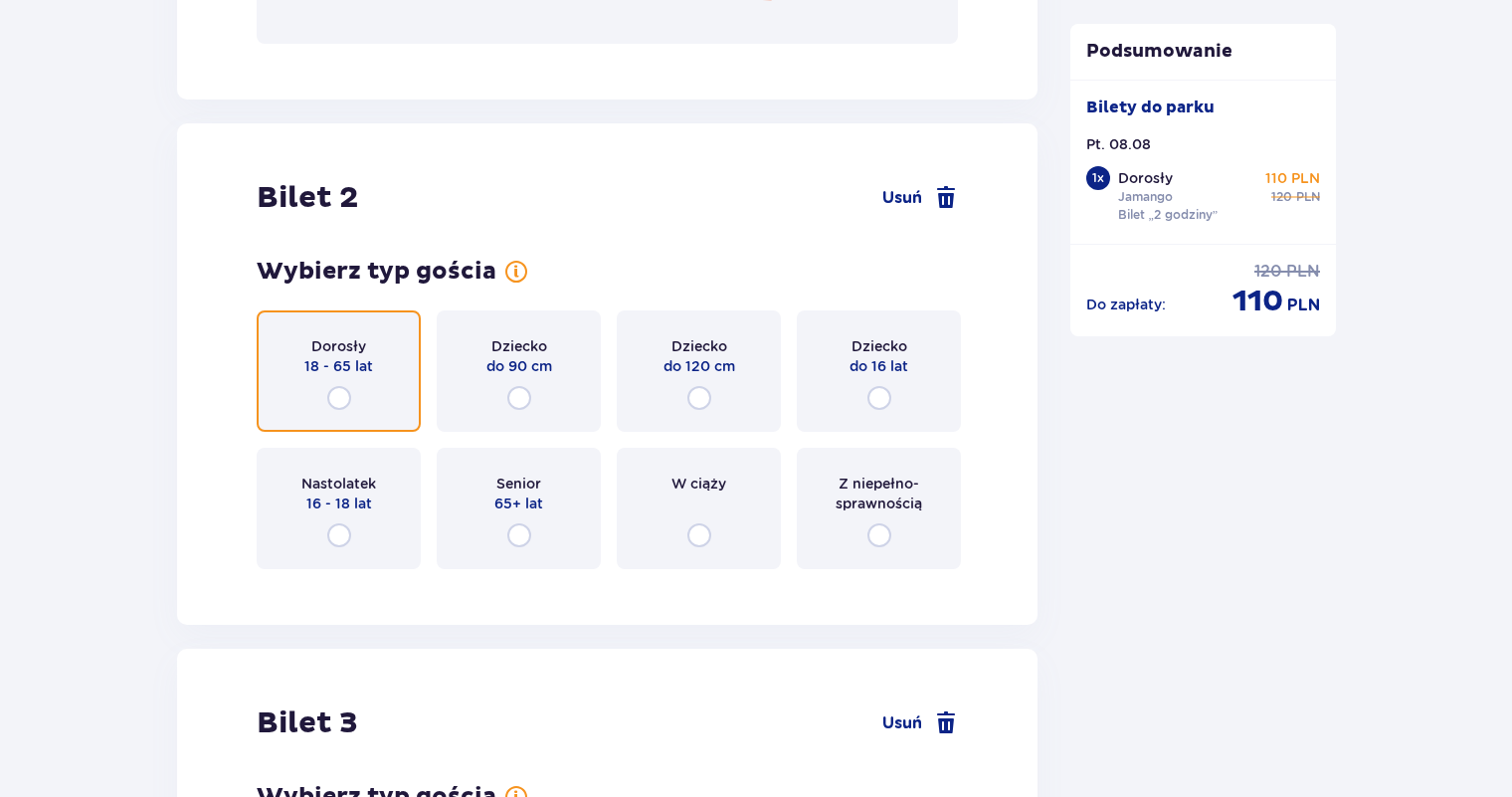 click at bounding box center [339, 398] 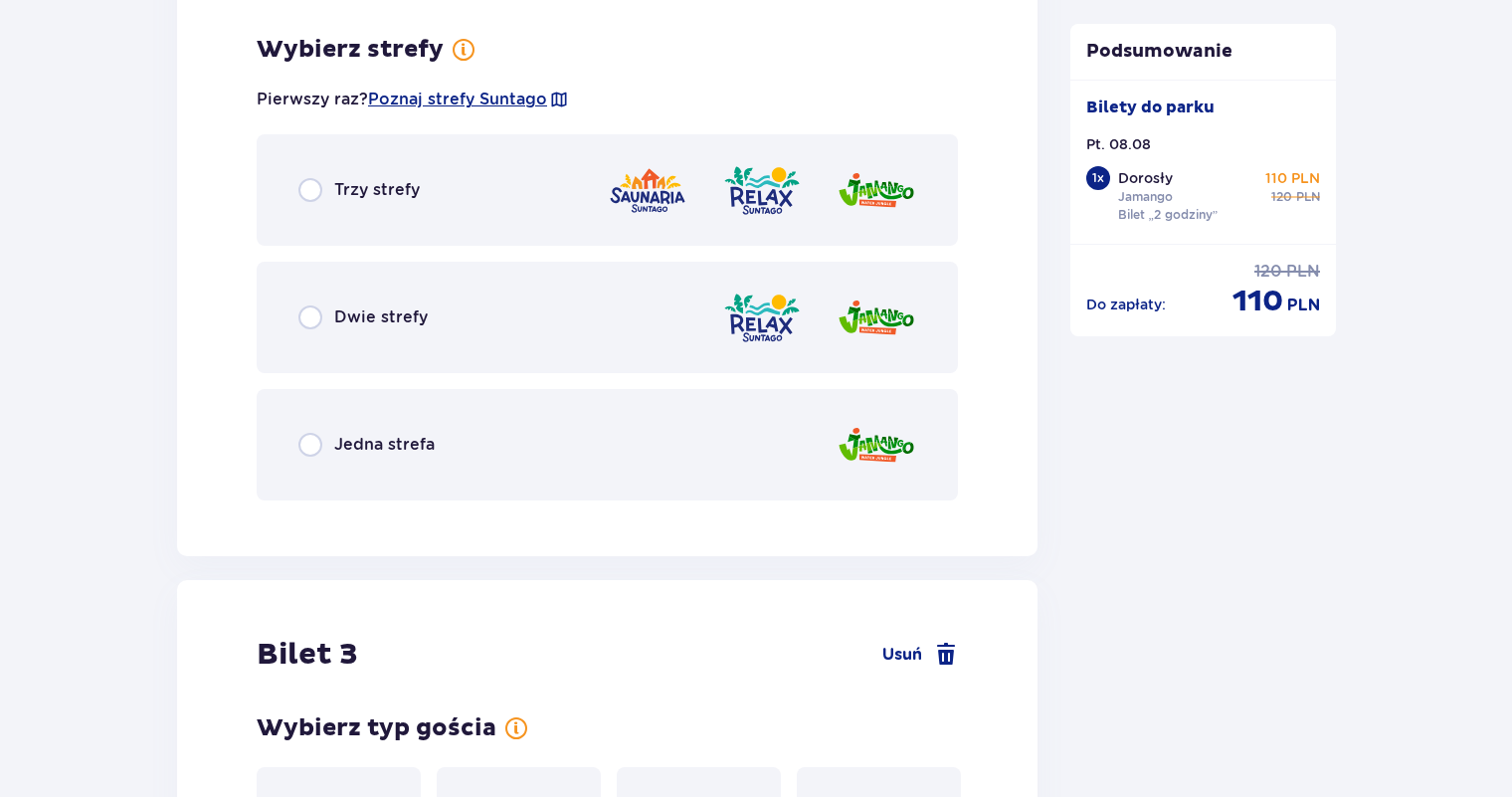 scroll, scrollTop: 2994, scrollLeft: 0, axis: vertical 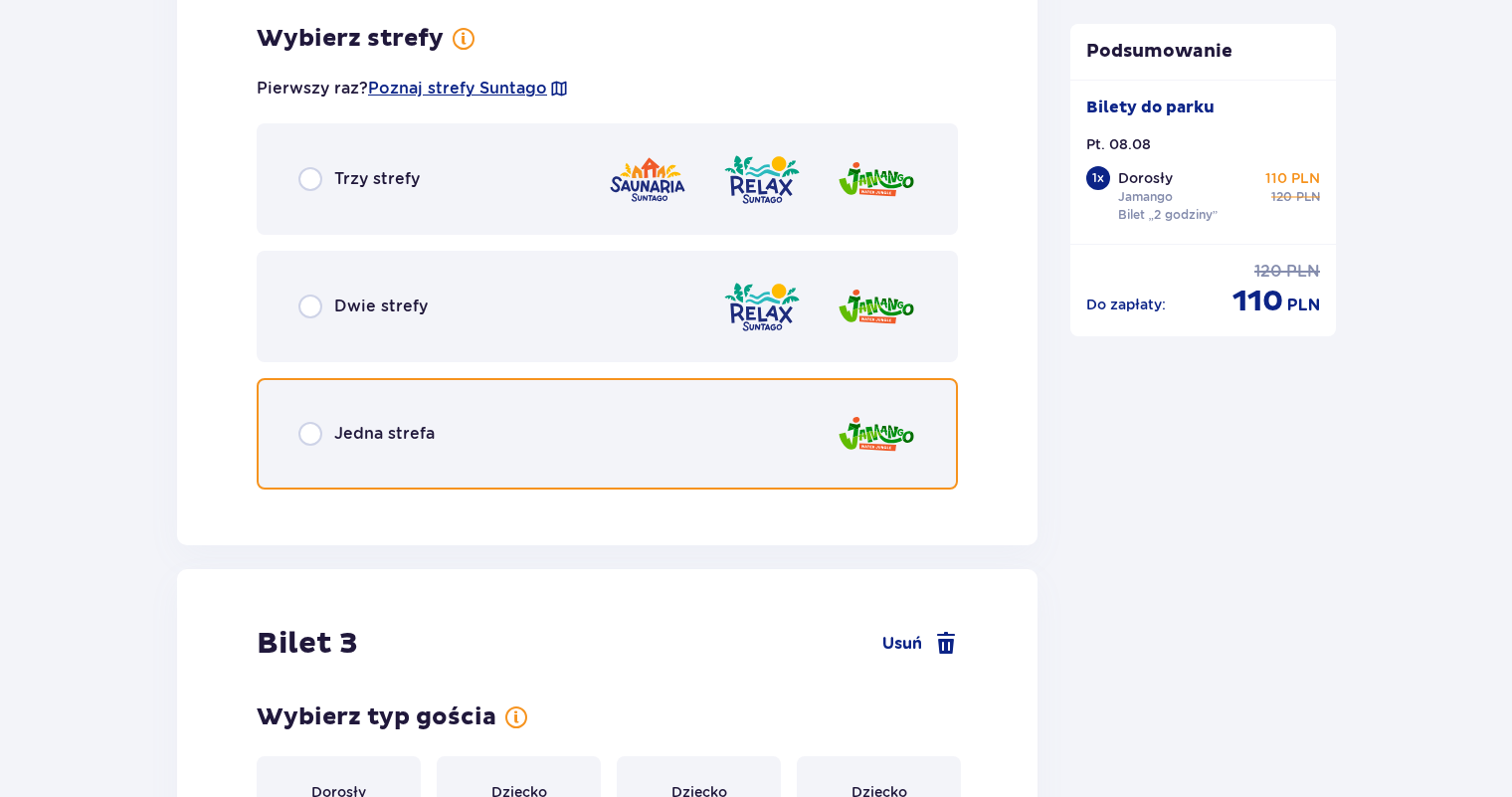 click at bounding box center [310, 434] 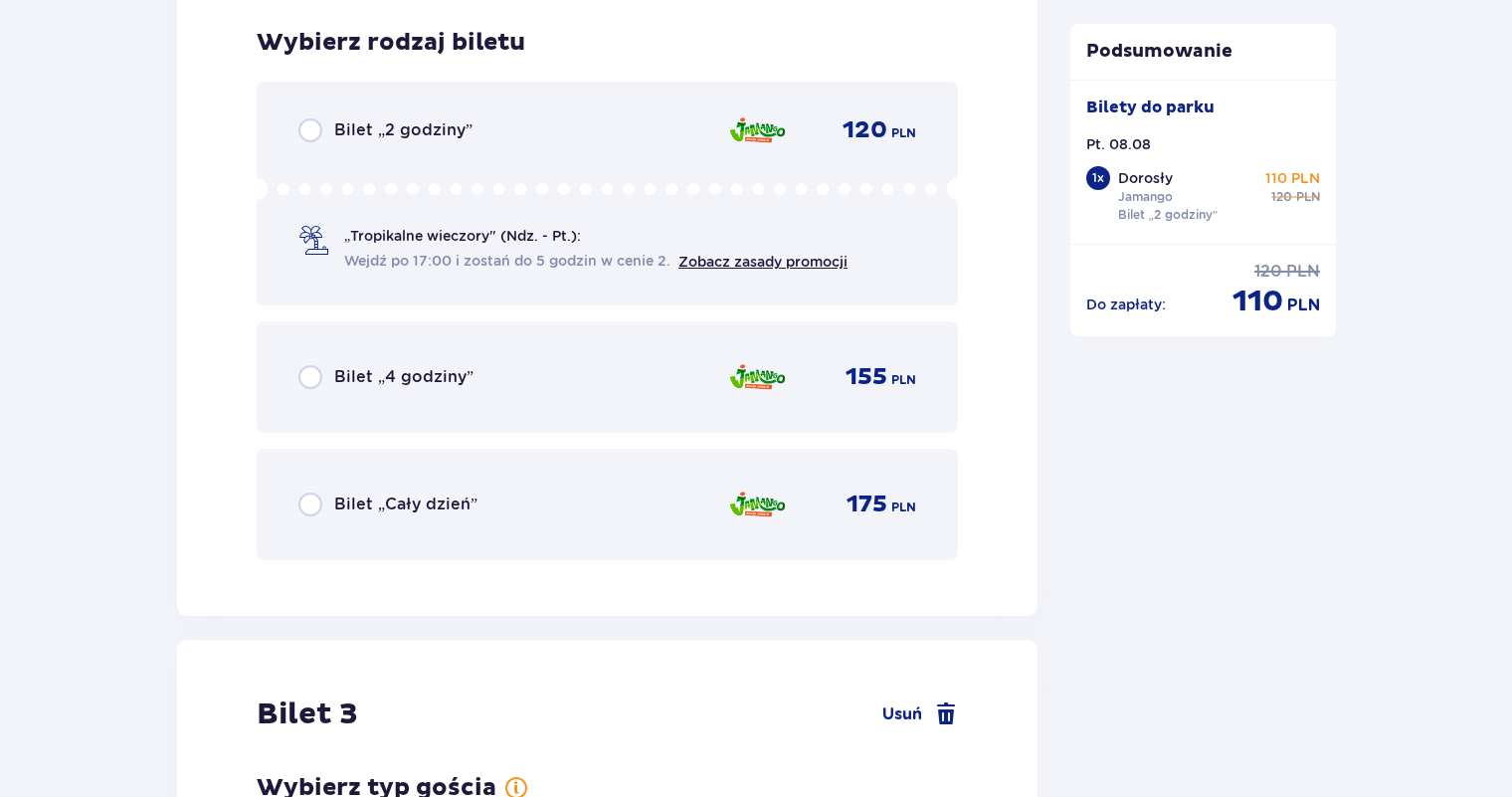 scroll, scrollTop: 3499, scrollLeft: 0, axis: vertical 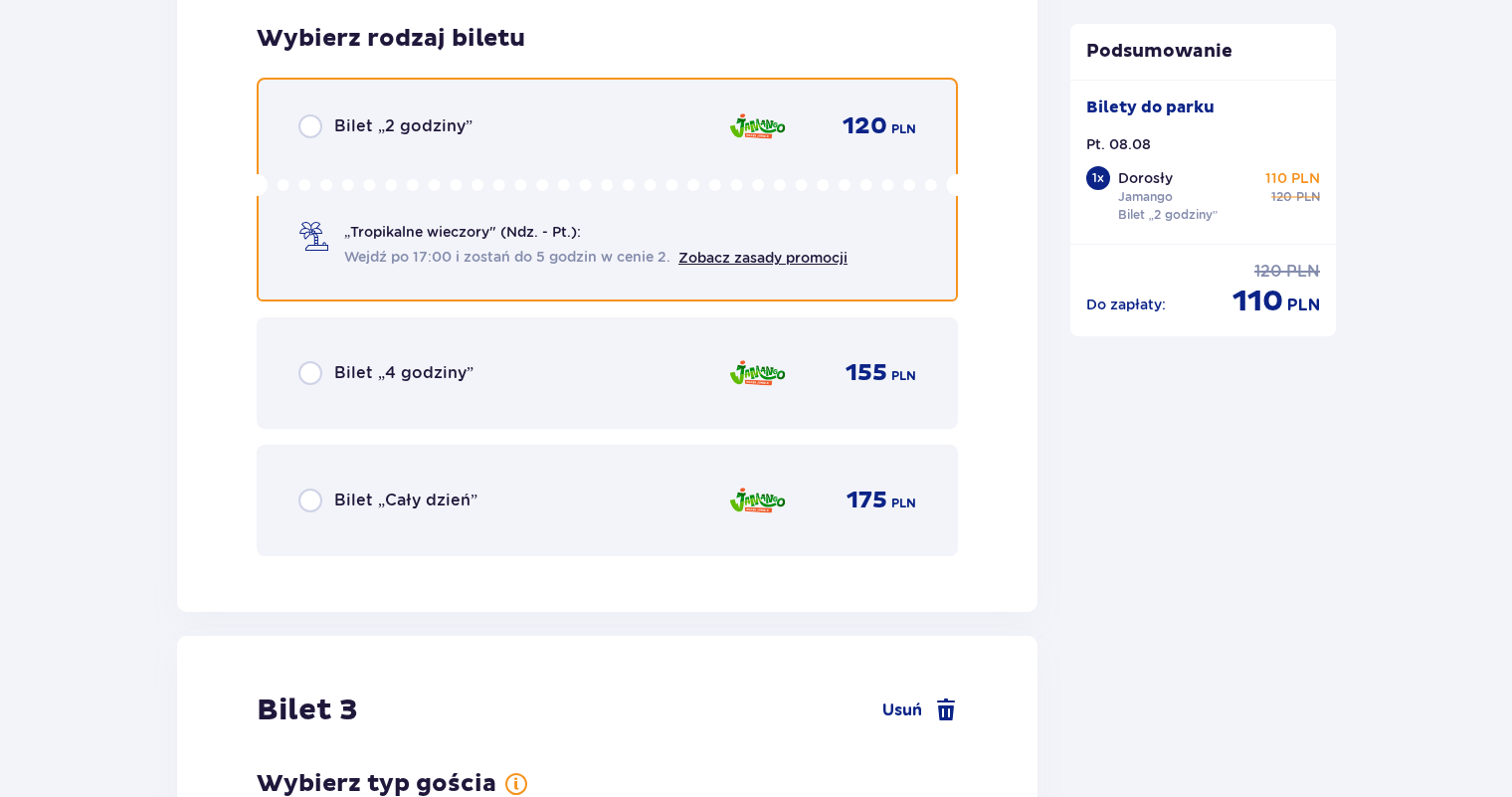 click at bounding box center [310, 126] 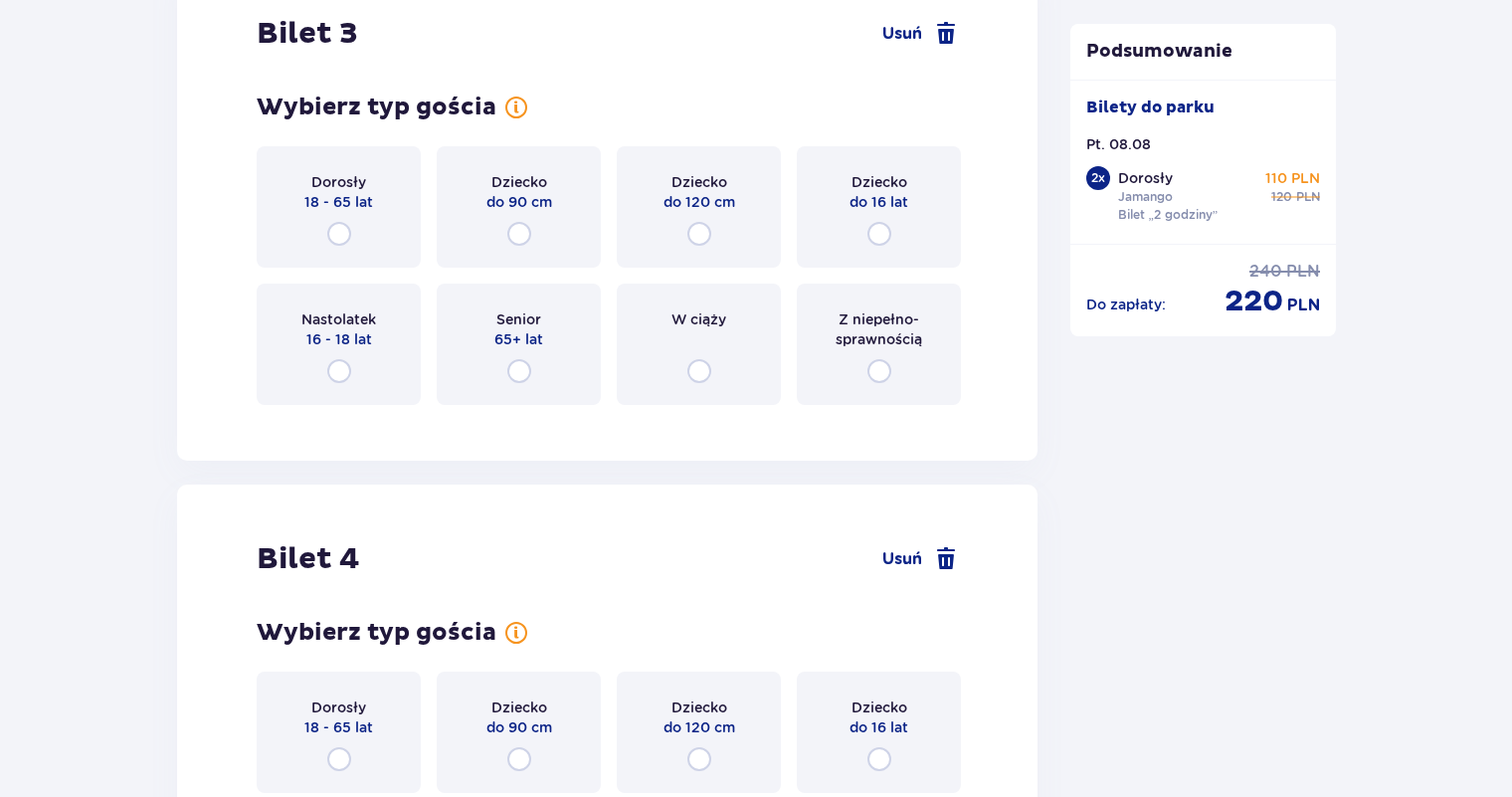 scroll, scrollTop: 4211, scrollLeft: 0, axis: vertical 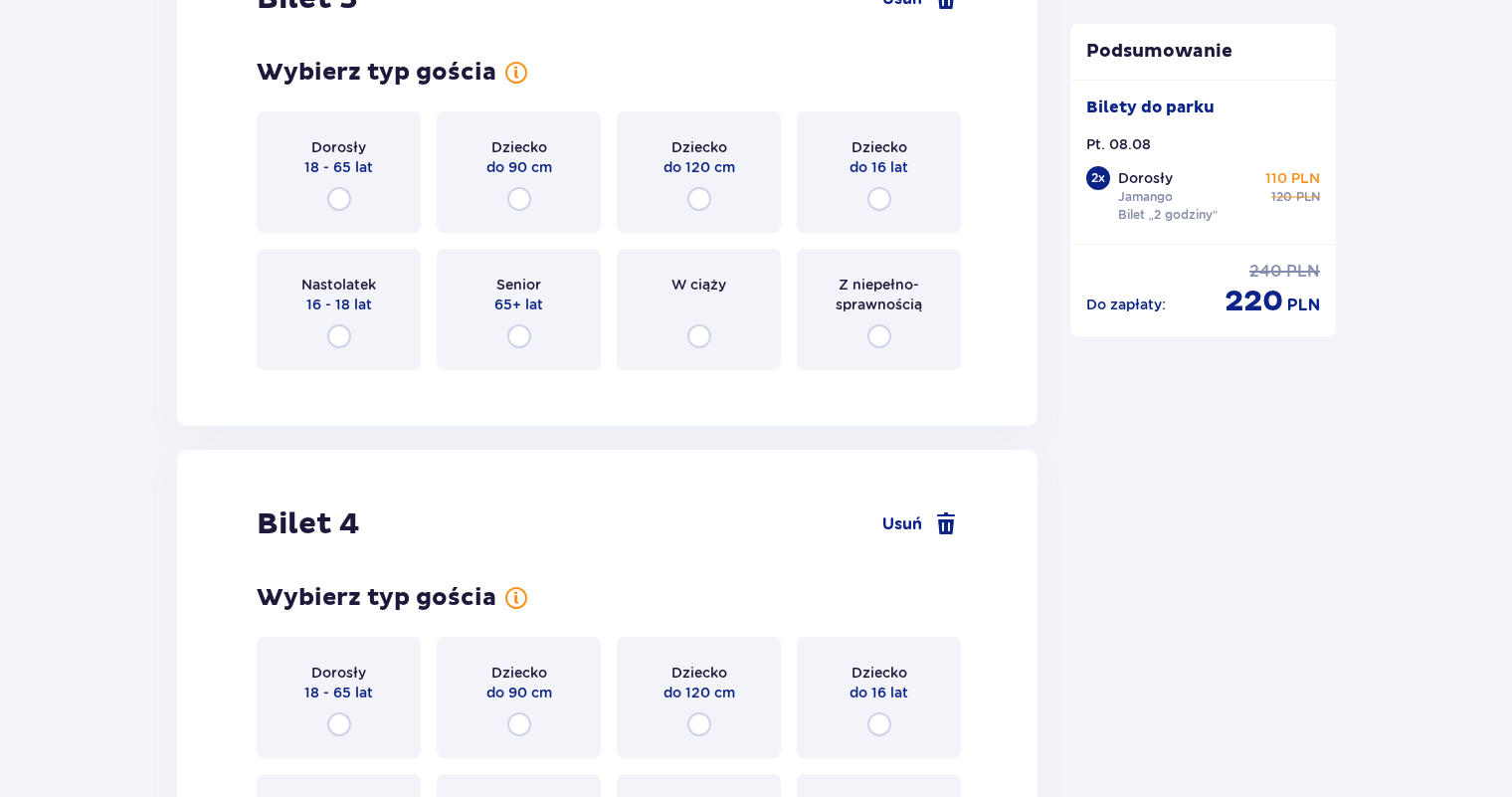click on "Dziecko do 16 lat" at bounding box center [878, 172] 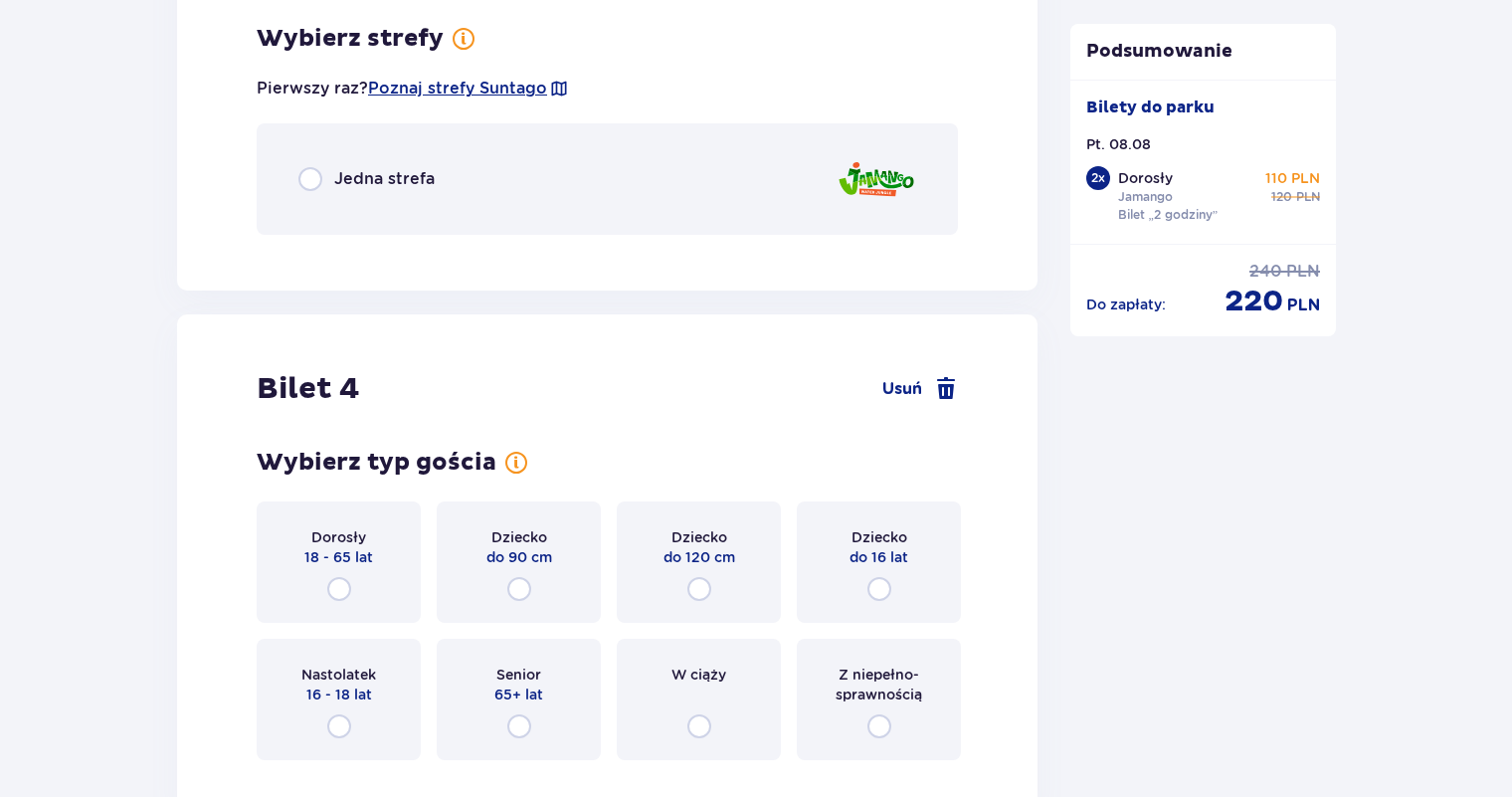 click on "Jedna strefa" at bounding box center (607, 179) 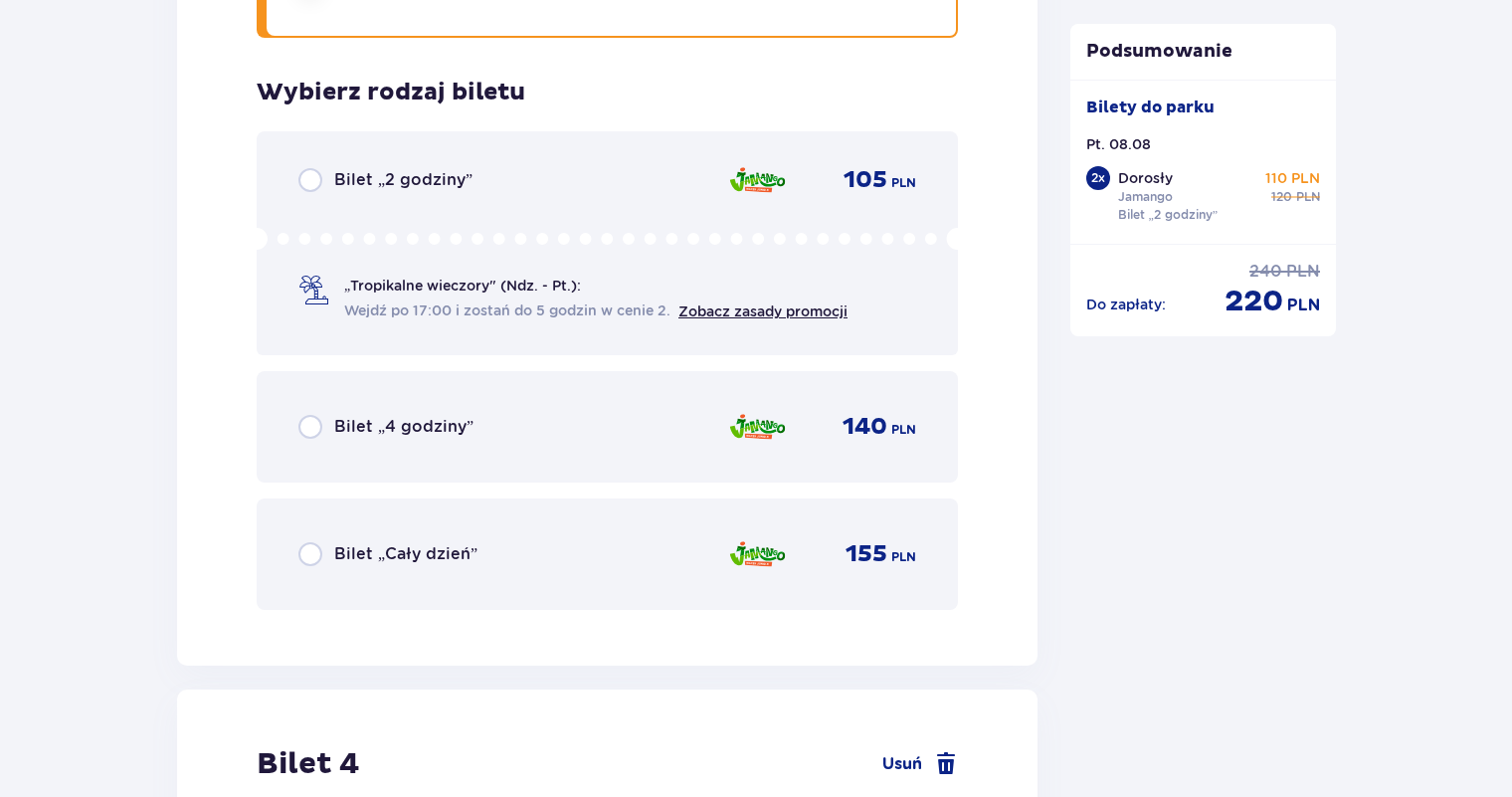 scroll, scrollTop: 4848, scrollLeft: 0, axis: vertical 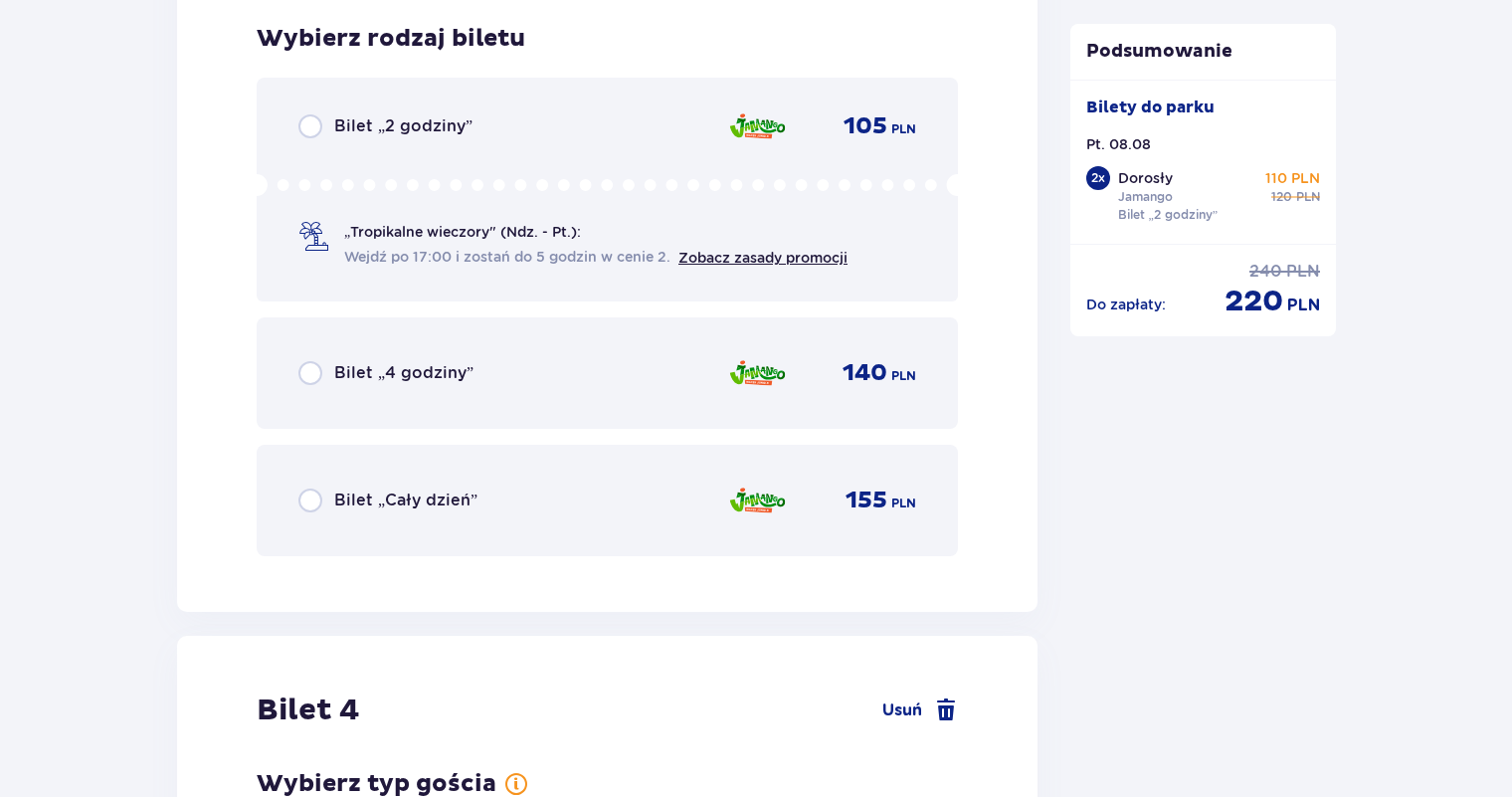 click on "Bilet „2 godziny”" at bounding box center [403, 126] 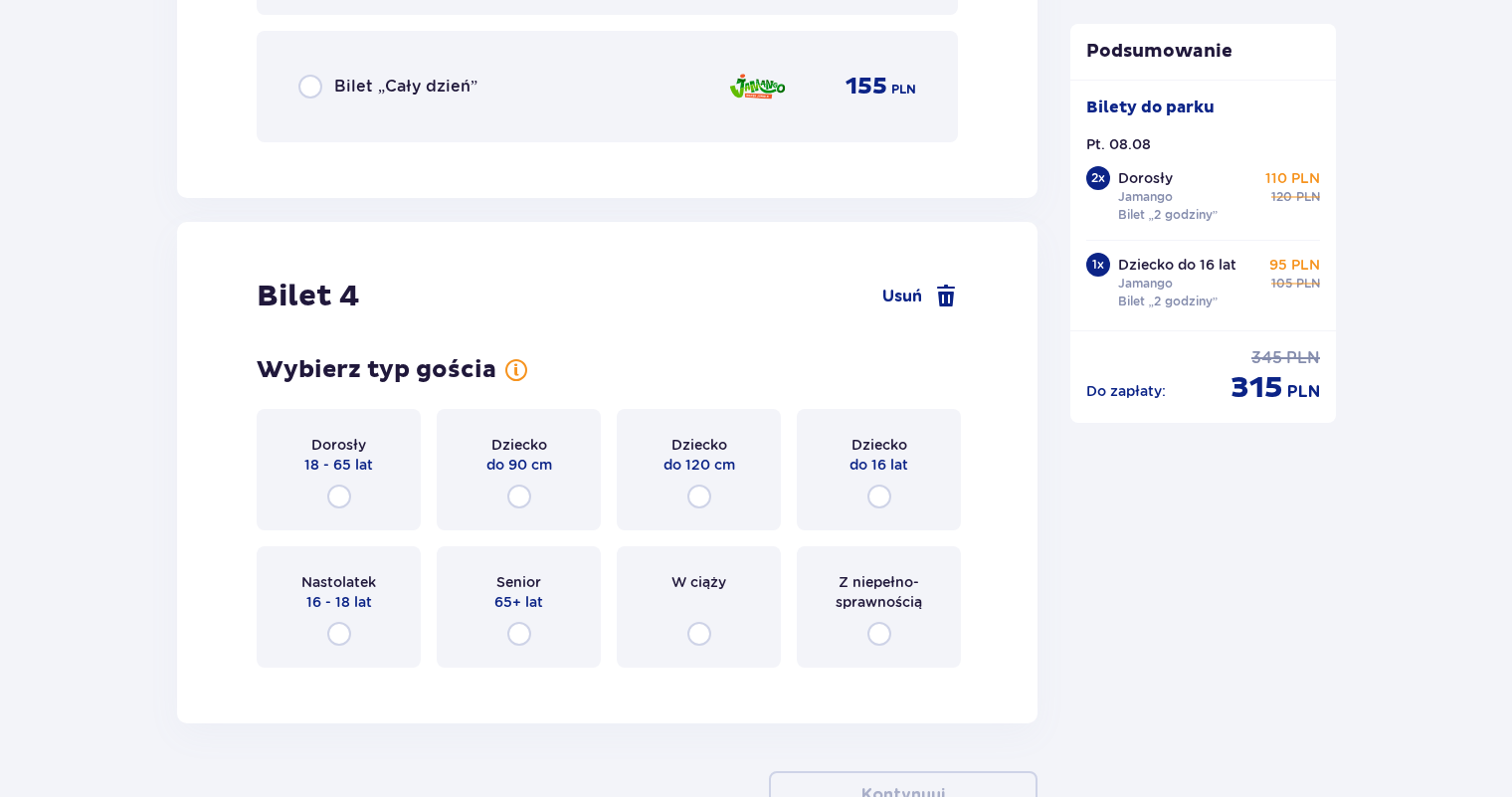scroll, scrollTop: 5403, scrollLeft: 0, axis: vertical 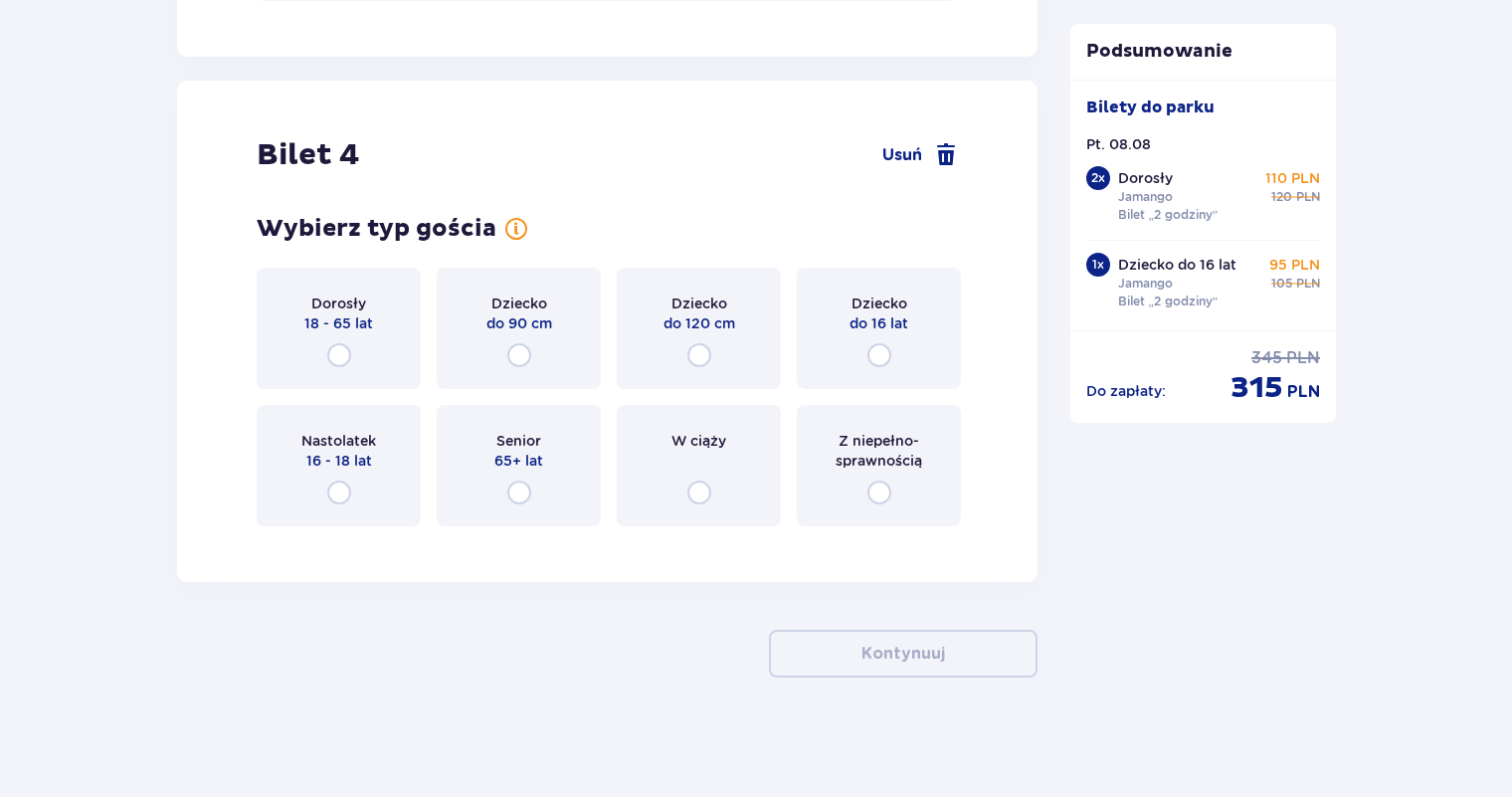 click on "Dziecko do 16 lat" at bounding box center (878, 328) 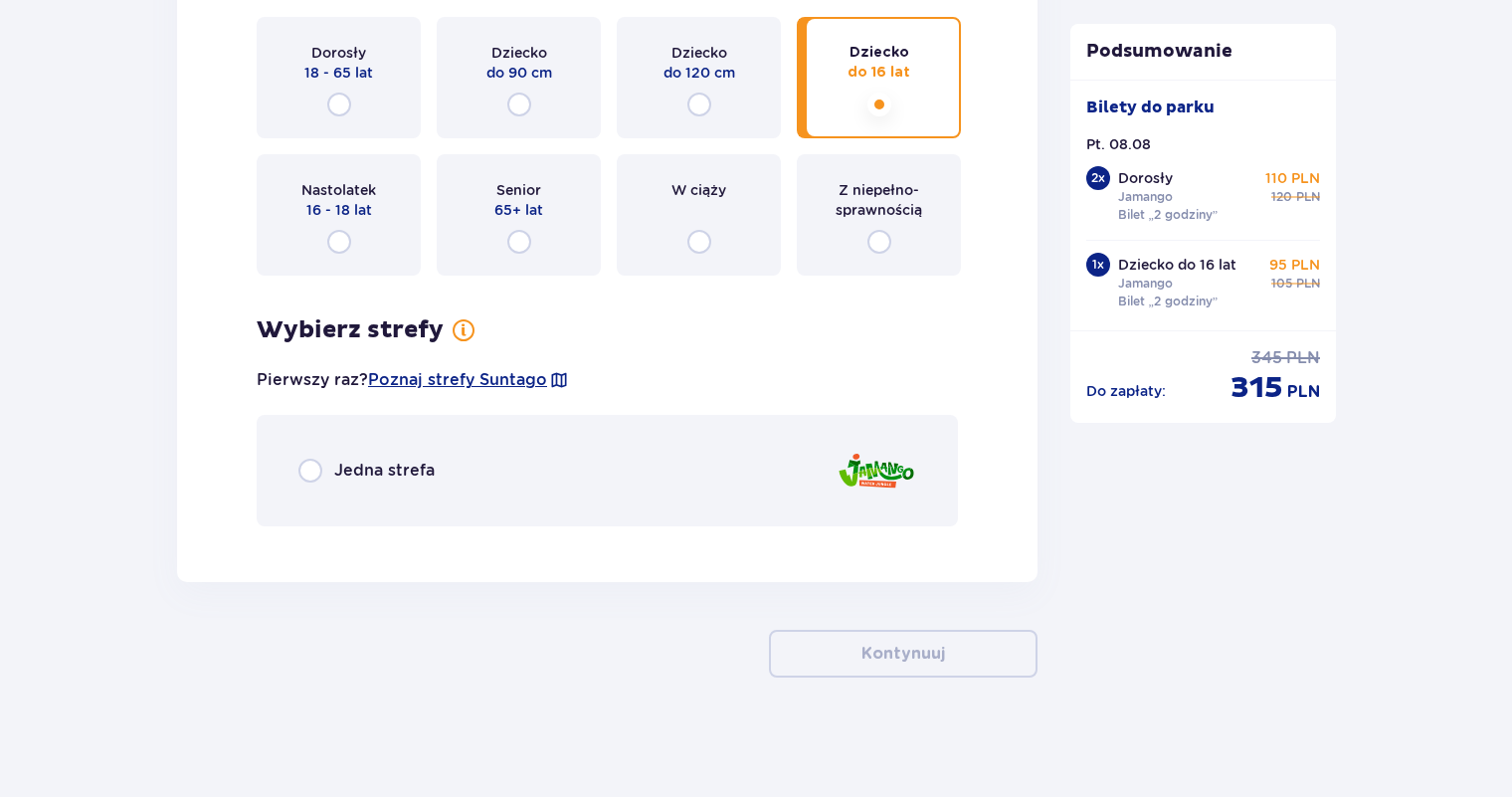 click on "Jedna strefa" at bounding box center [607, 471] 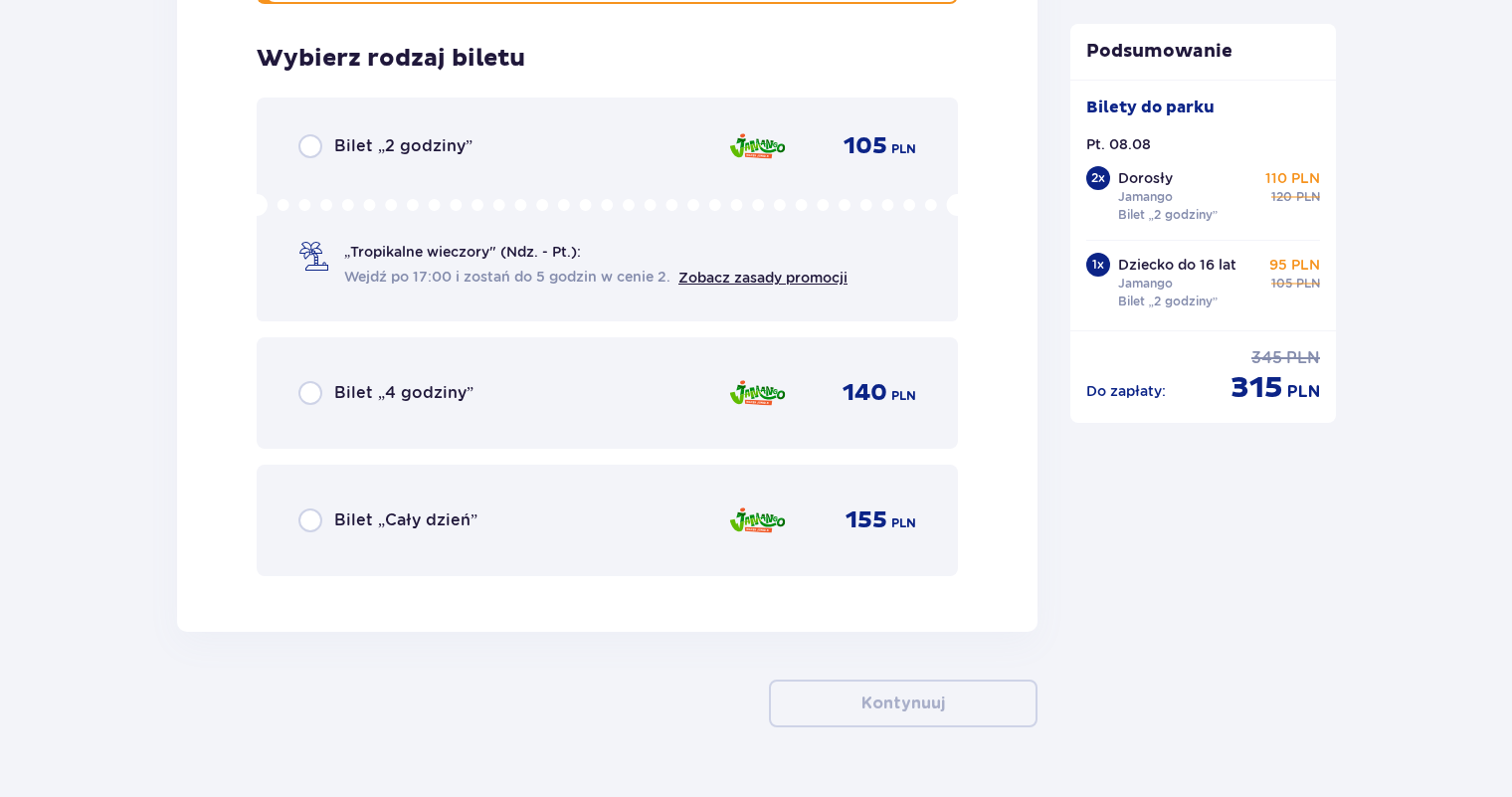 scroll, scrollTop: 6196, scrollLeft: 0, axis: vertical 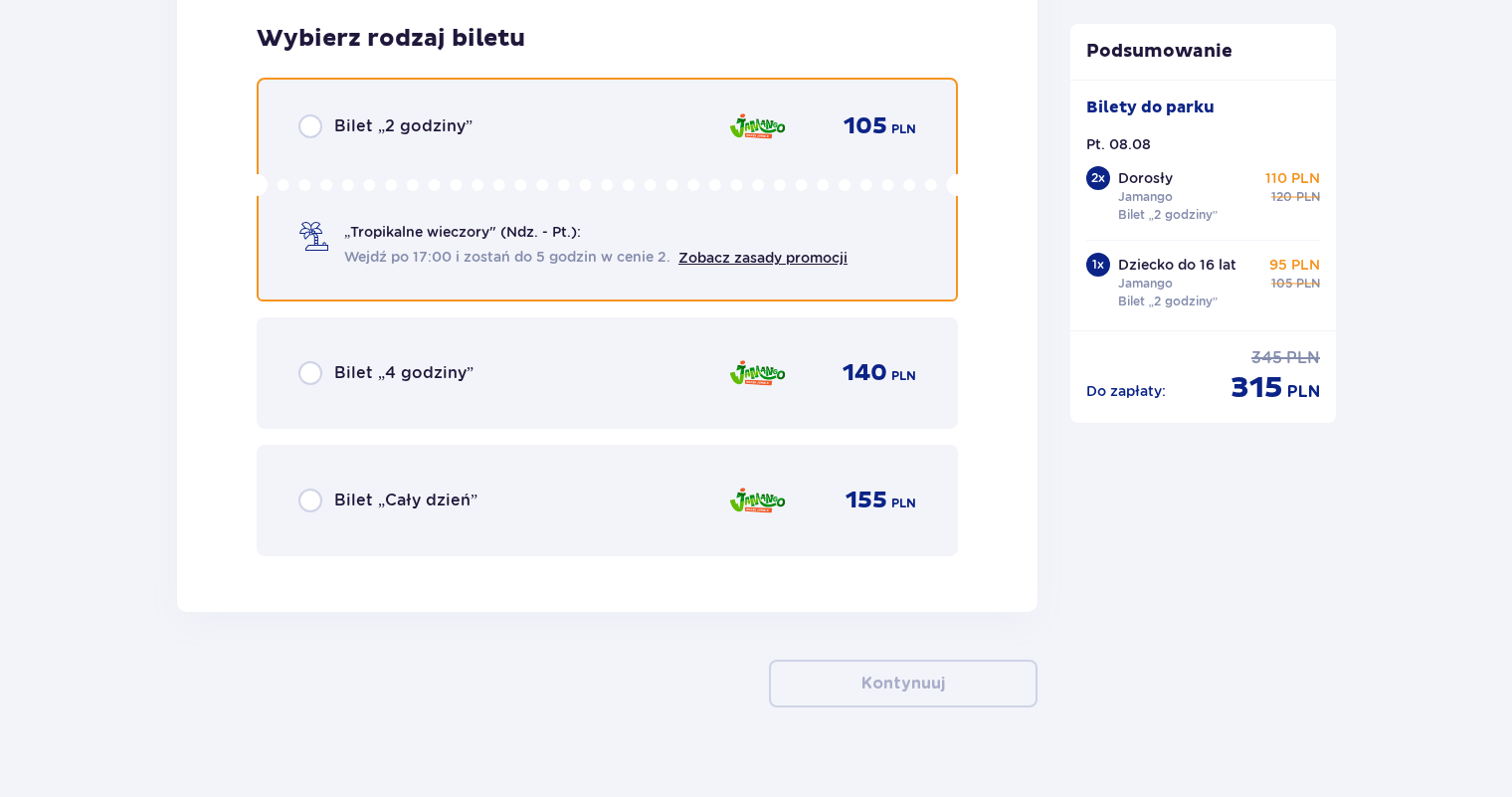 click at bounding box center [310, 126] 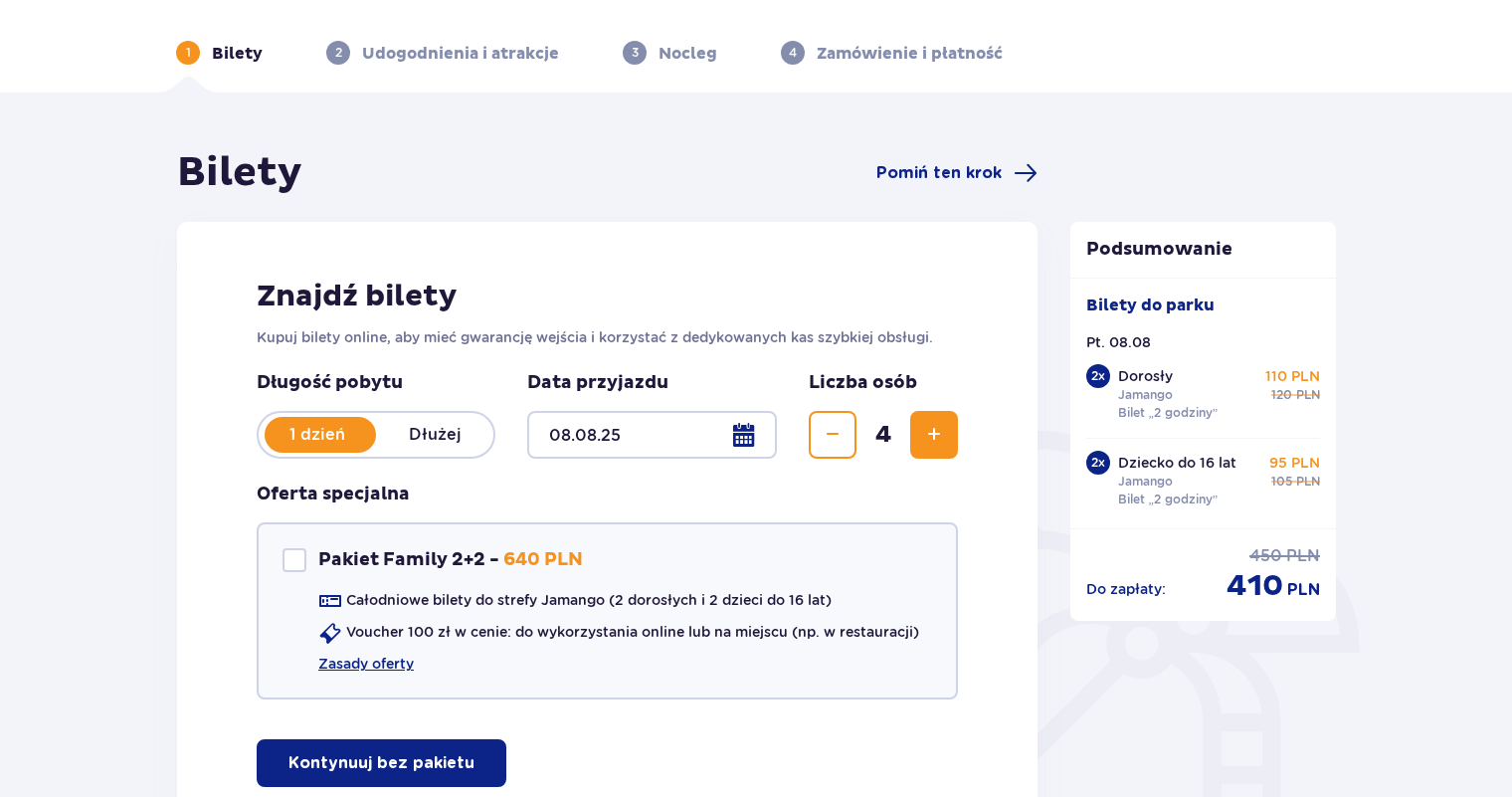 scroll, scrollTop: 61, scrollLeft: 0, axis: vertical 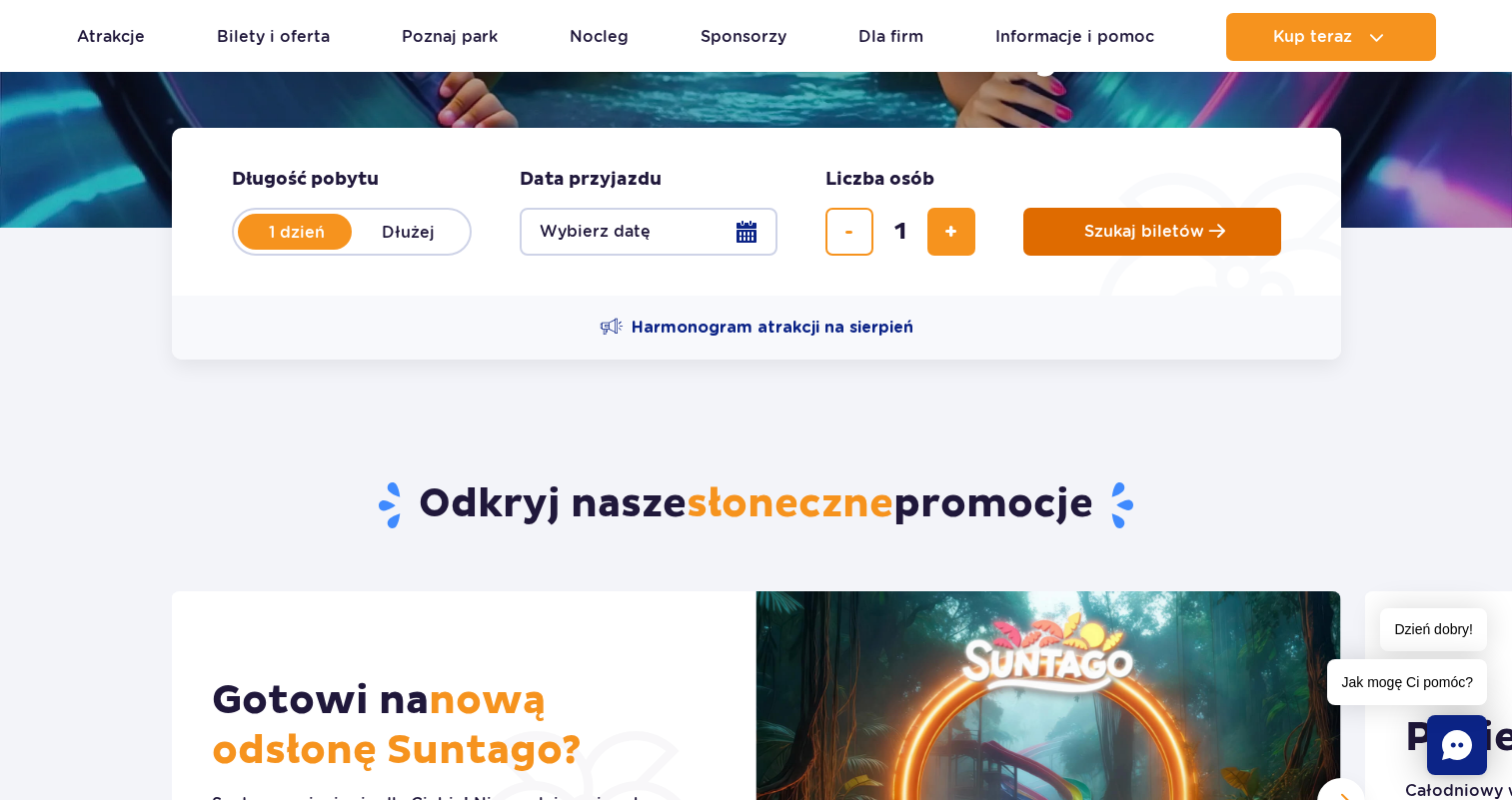 click on "Szukaj biletów" at bounding box center [1152, 232] 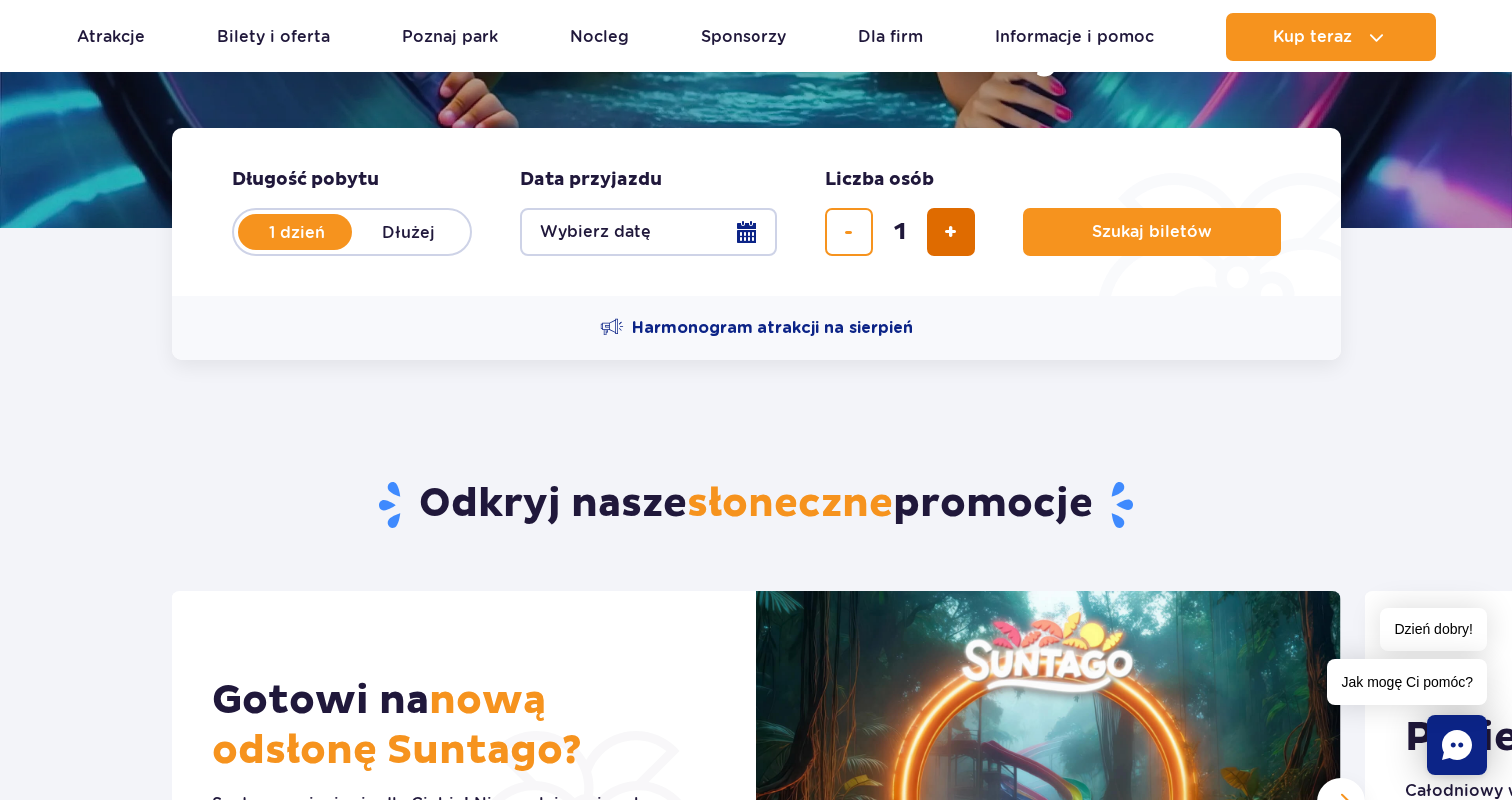 click at bounding box center (951, 232) 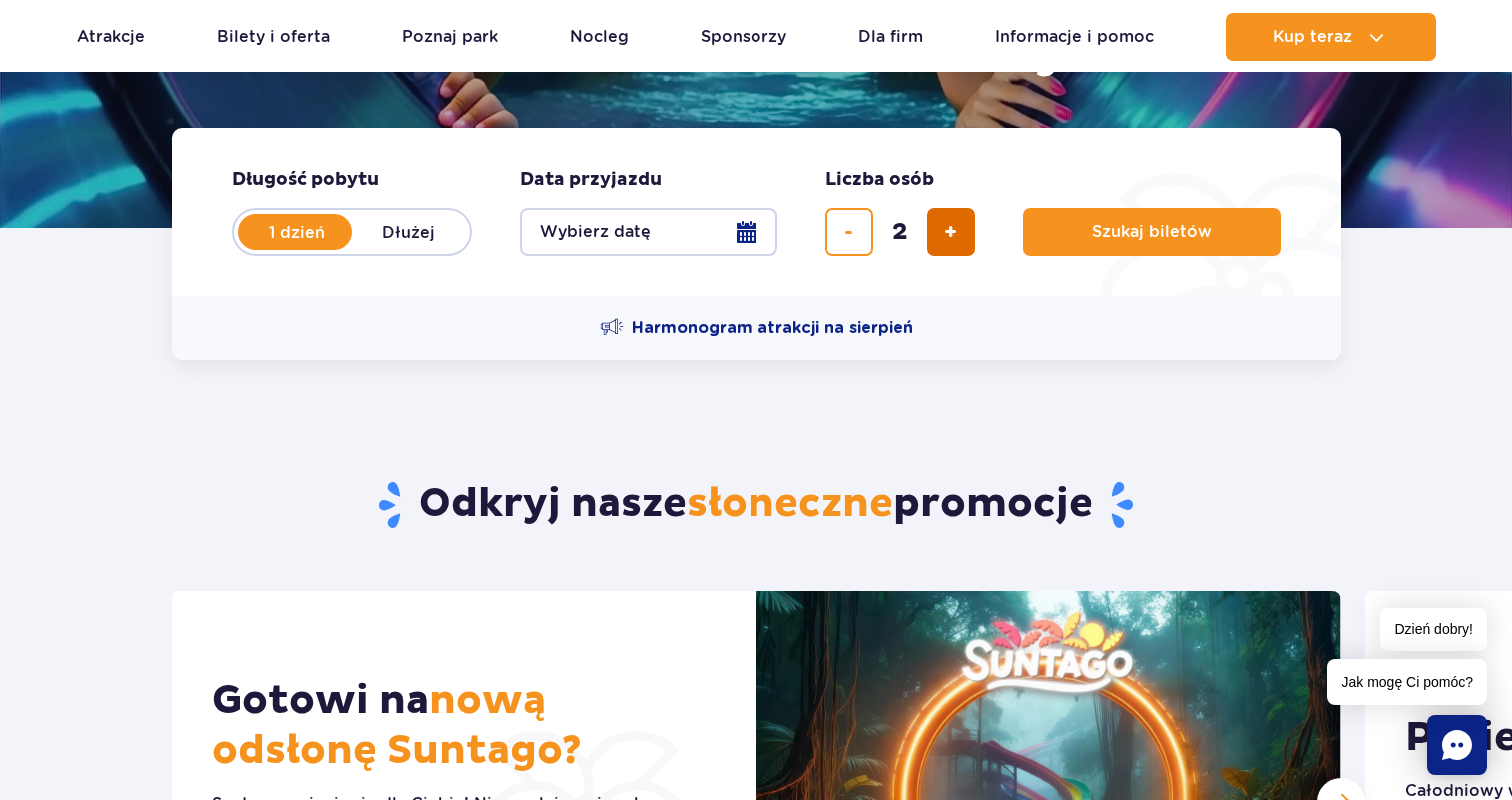 click at bounding box center (951, 232) 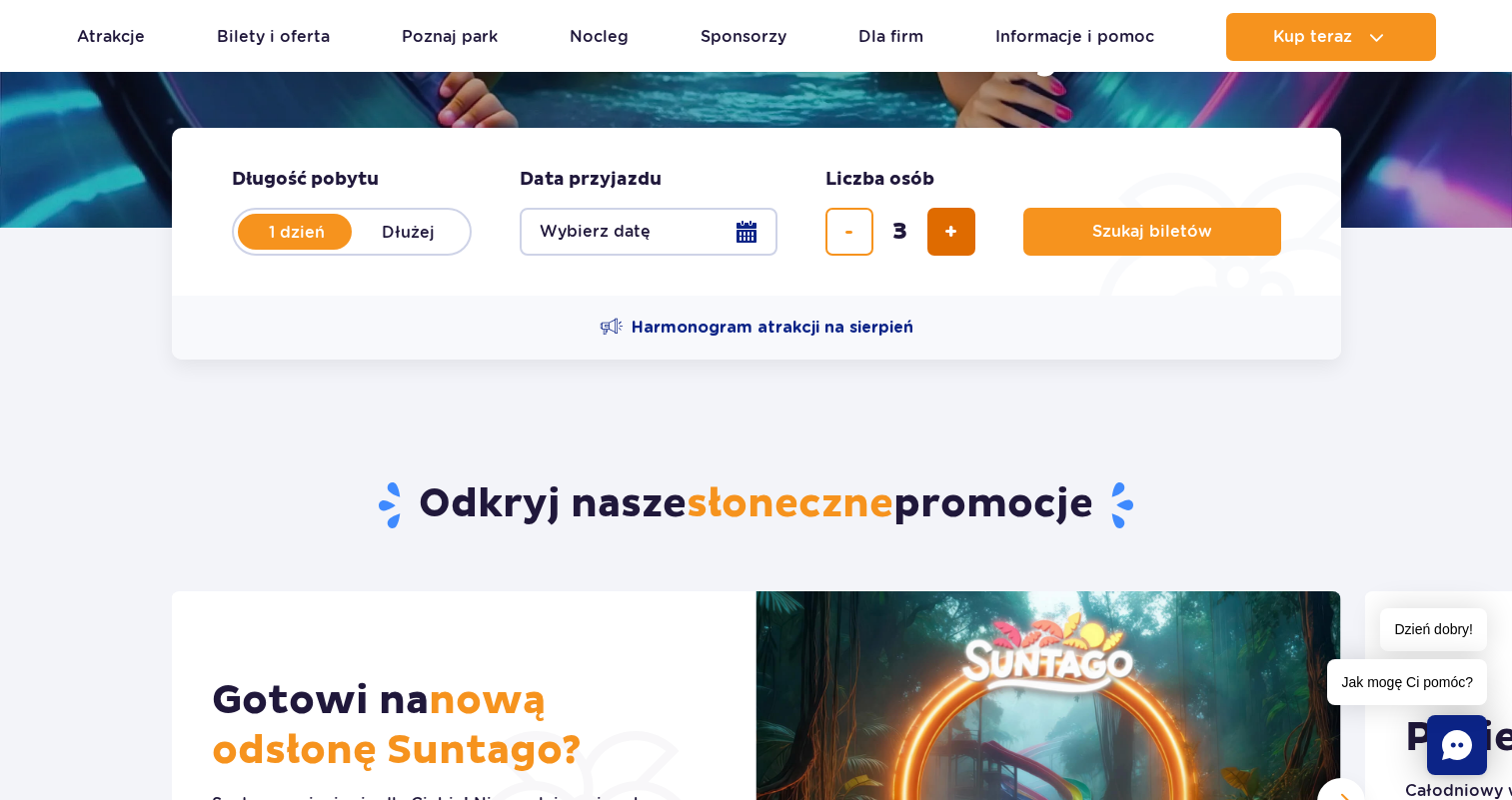 click at bounding box center [951, 232] 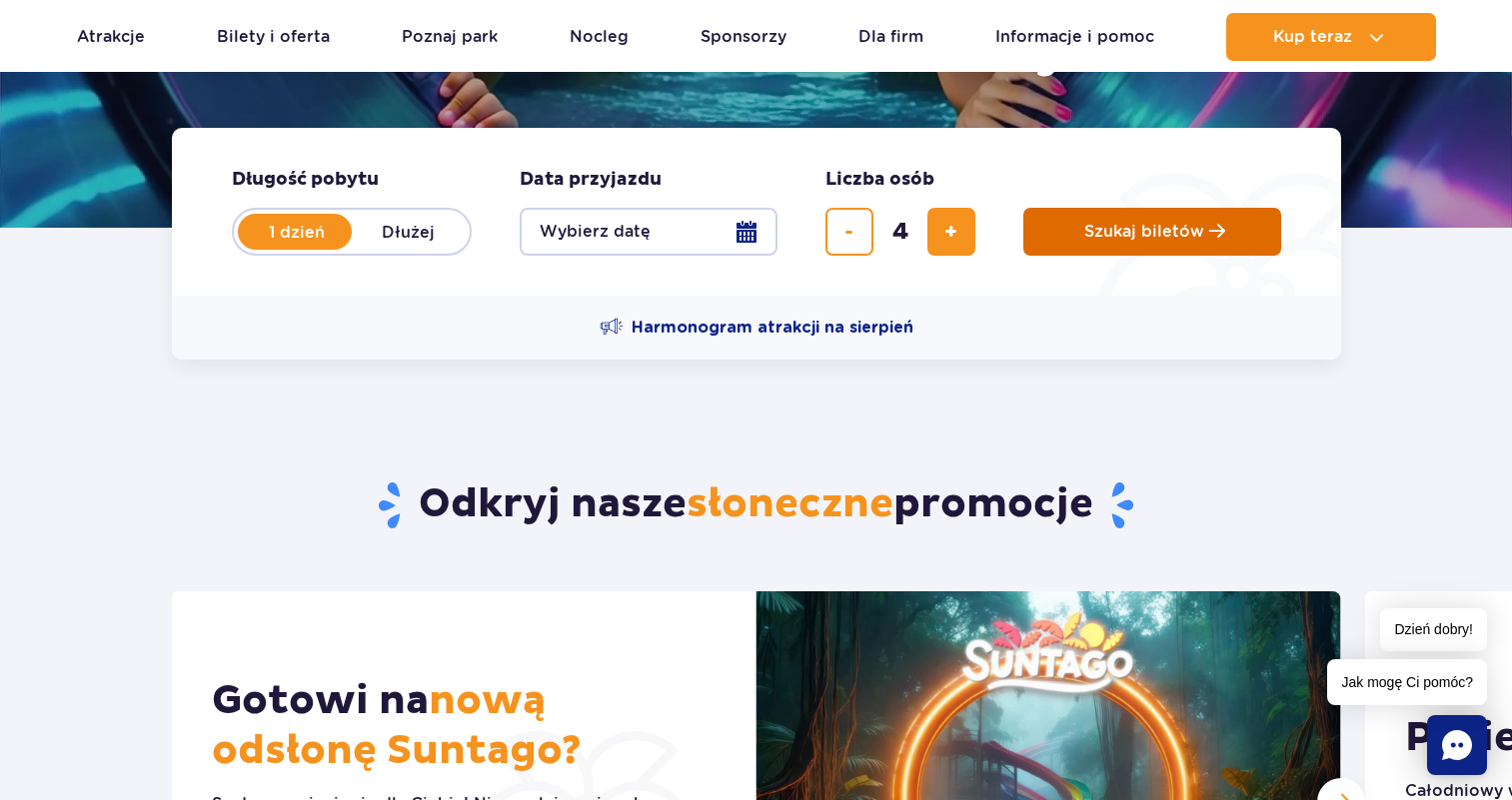 click on "Szukaj biletów" at bounding box center [1144, 232] 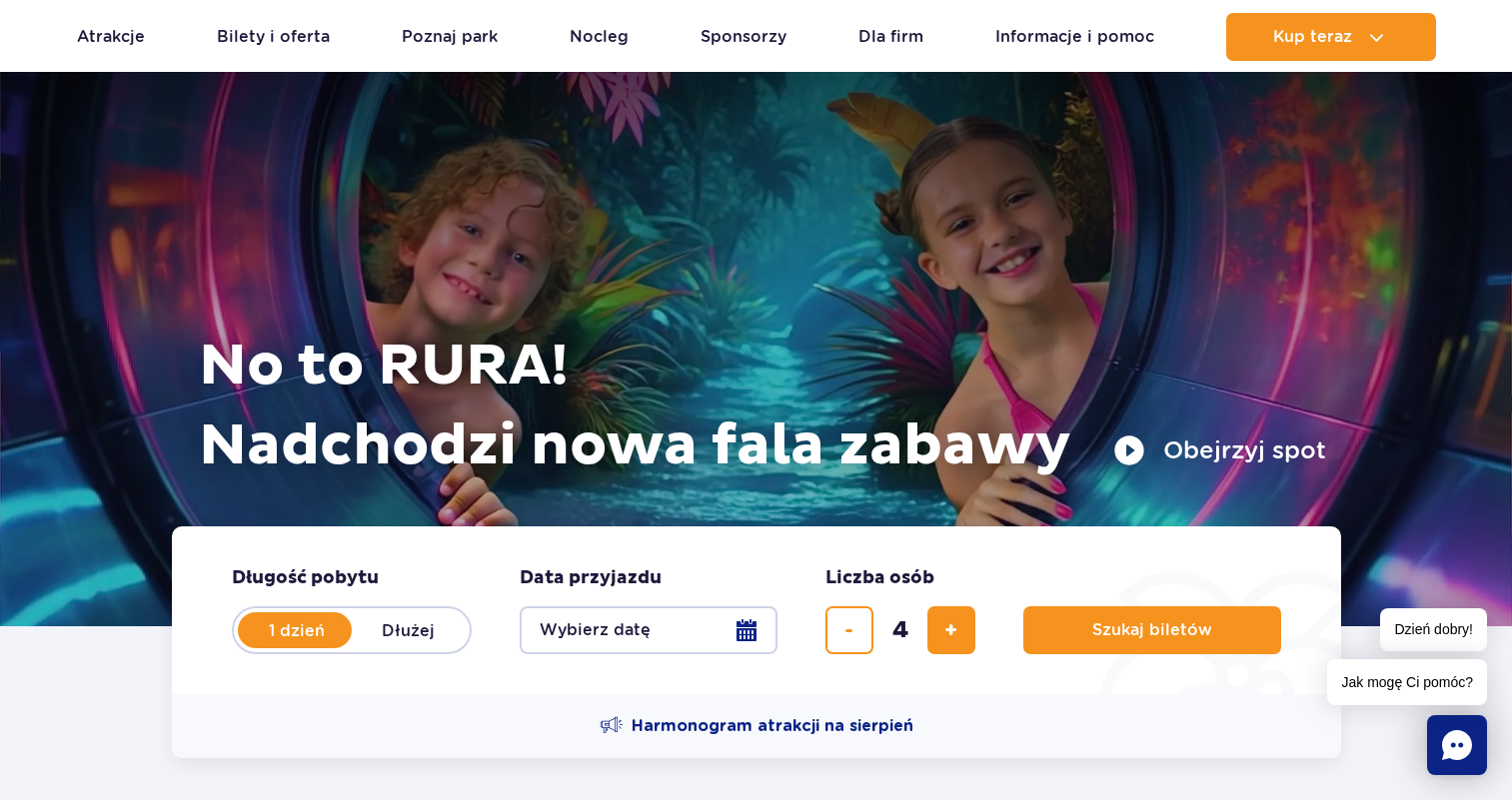 scroll, scrollTop: 0, scrollLeft: 0, axis: both 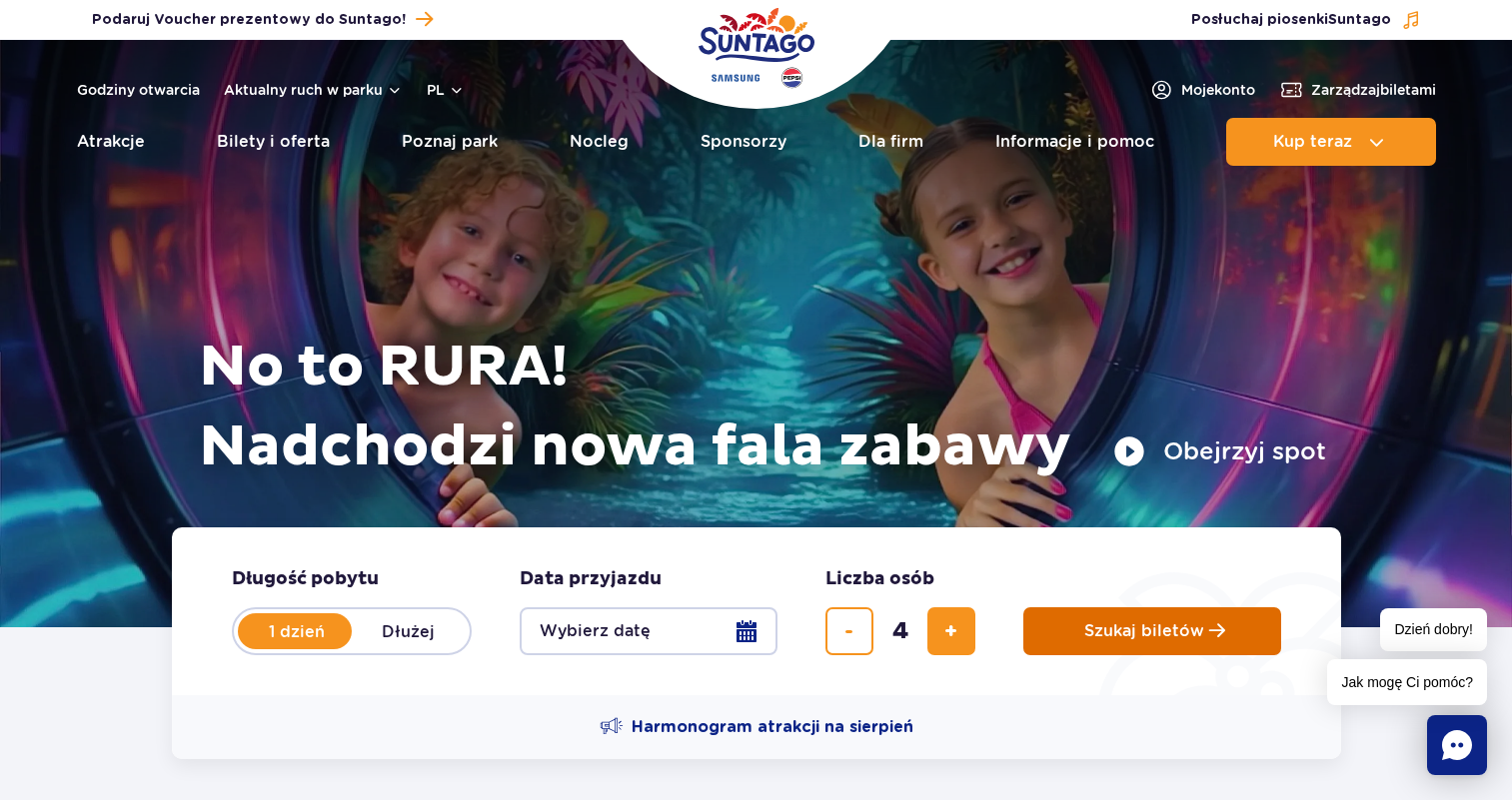 click on "Szukaj biletów" at bounding box center (1152, 631) 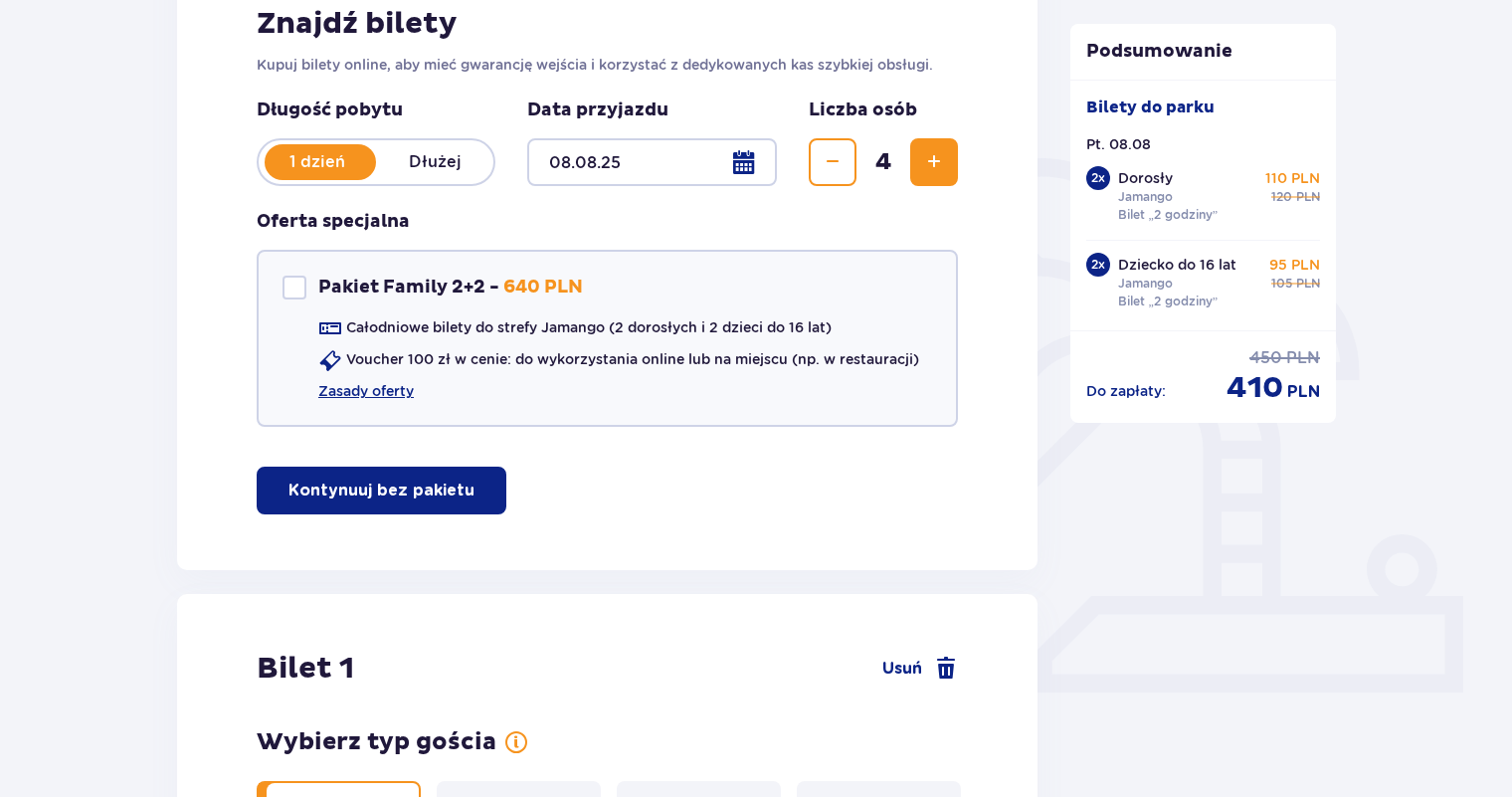 scroll, scrollTop: 348, scrollLeft: 0, axis: vertical 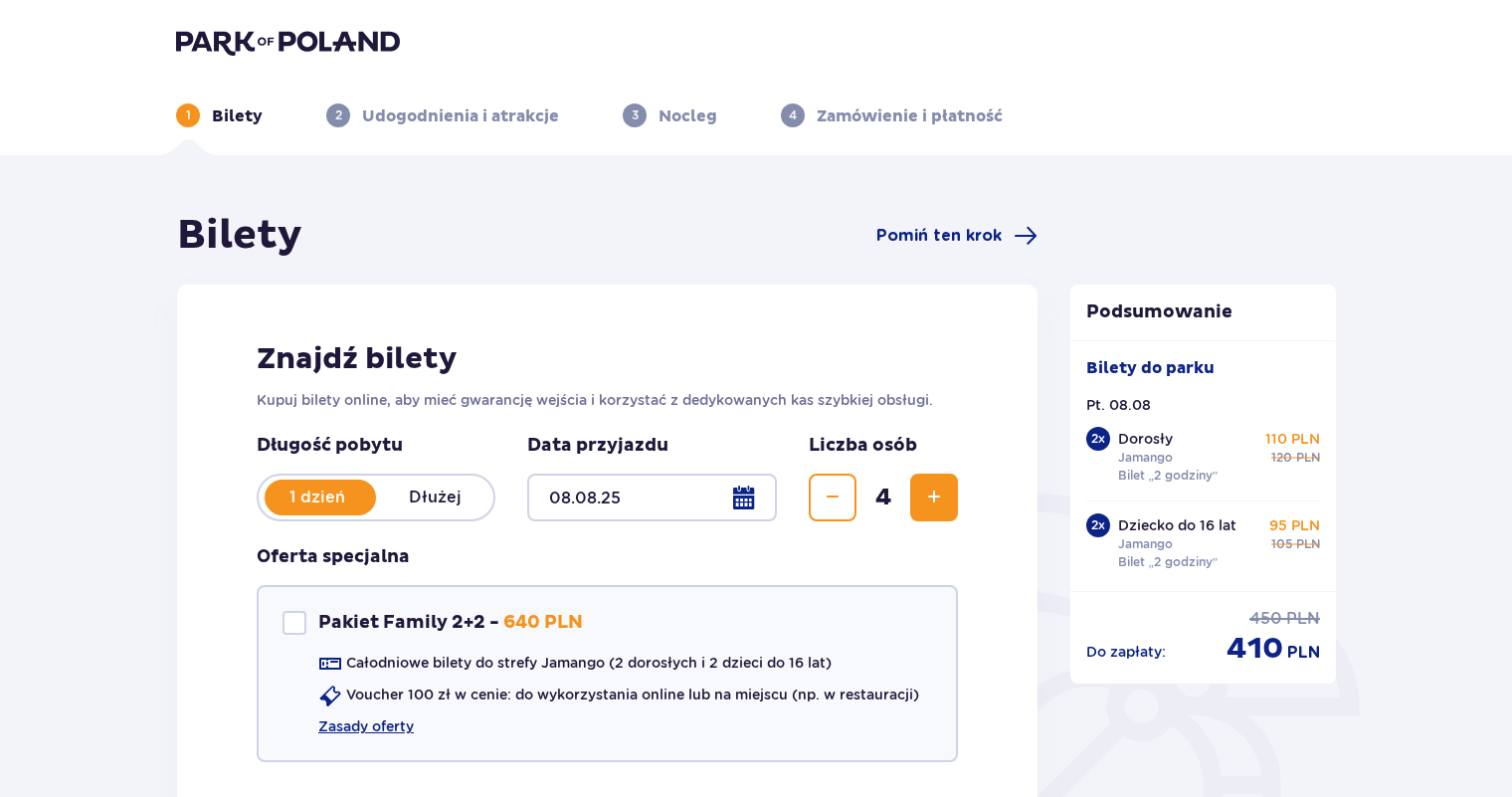 click on "Bilety" at bounding box center (240, 236) 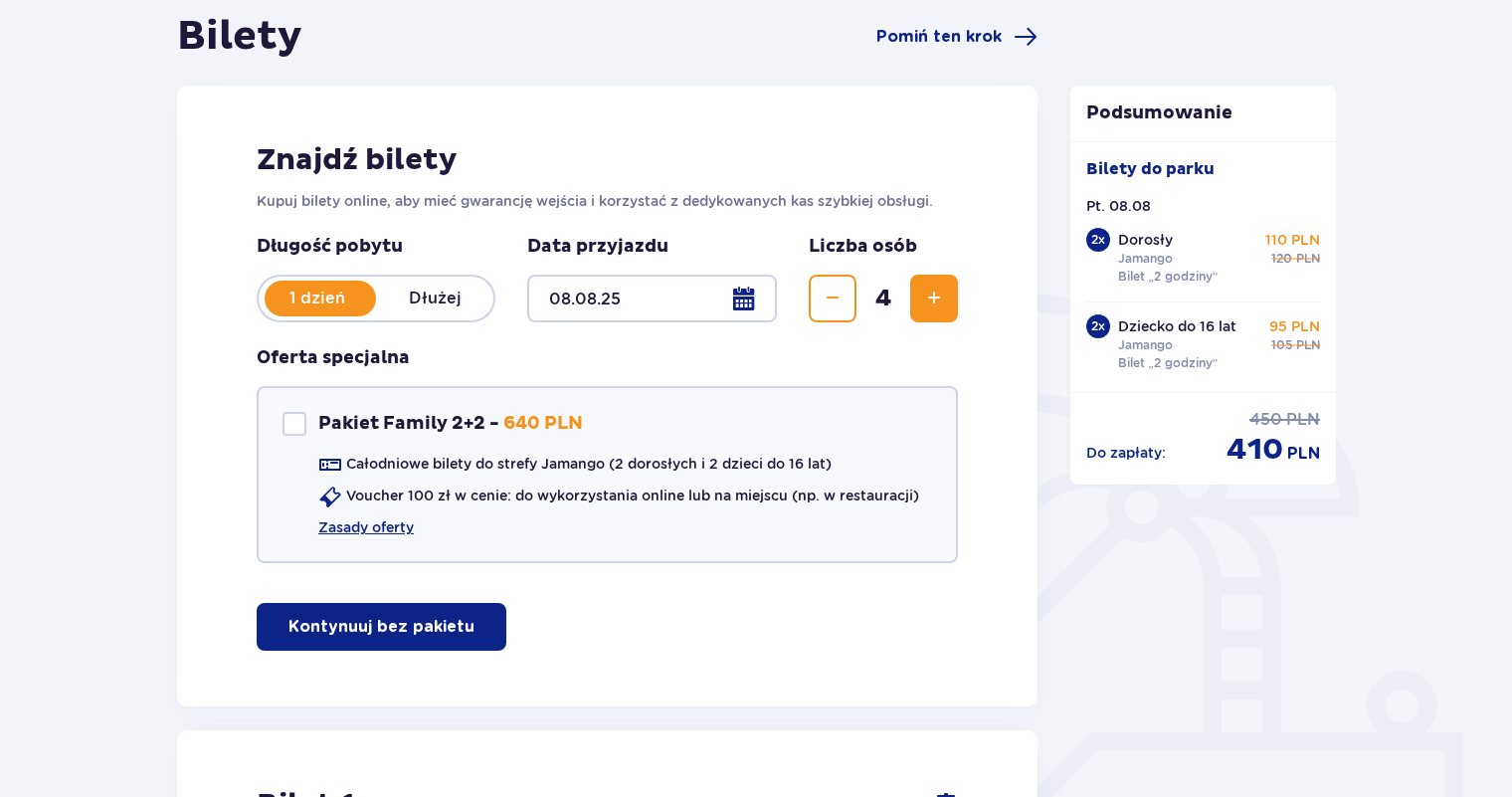scroll, scrollTop: 199, scrollLeft: 0, axis: vertical 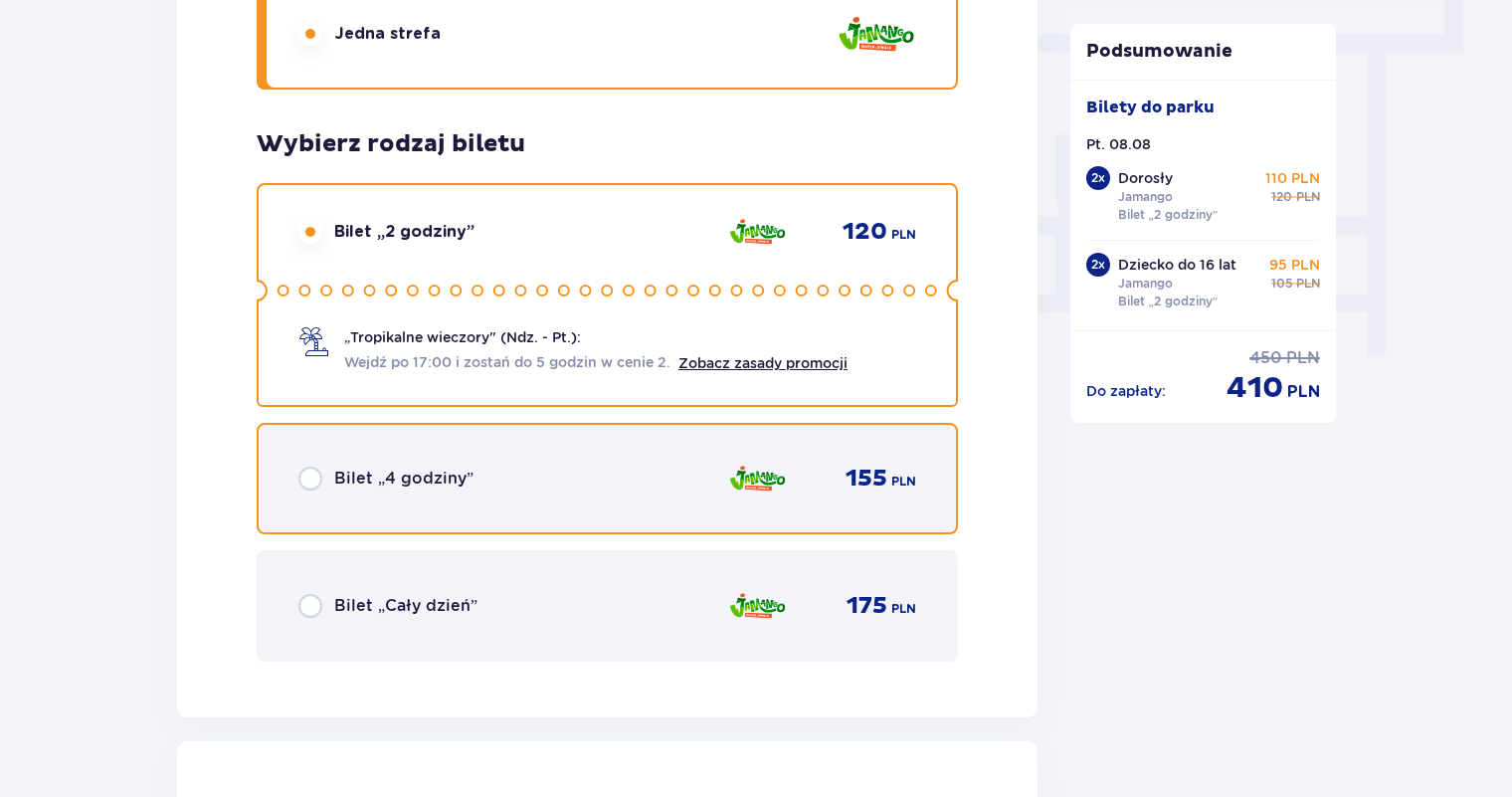 click at bounding box center [310, 479] 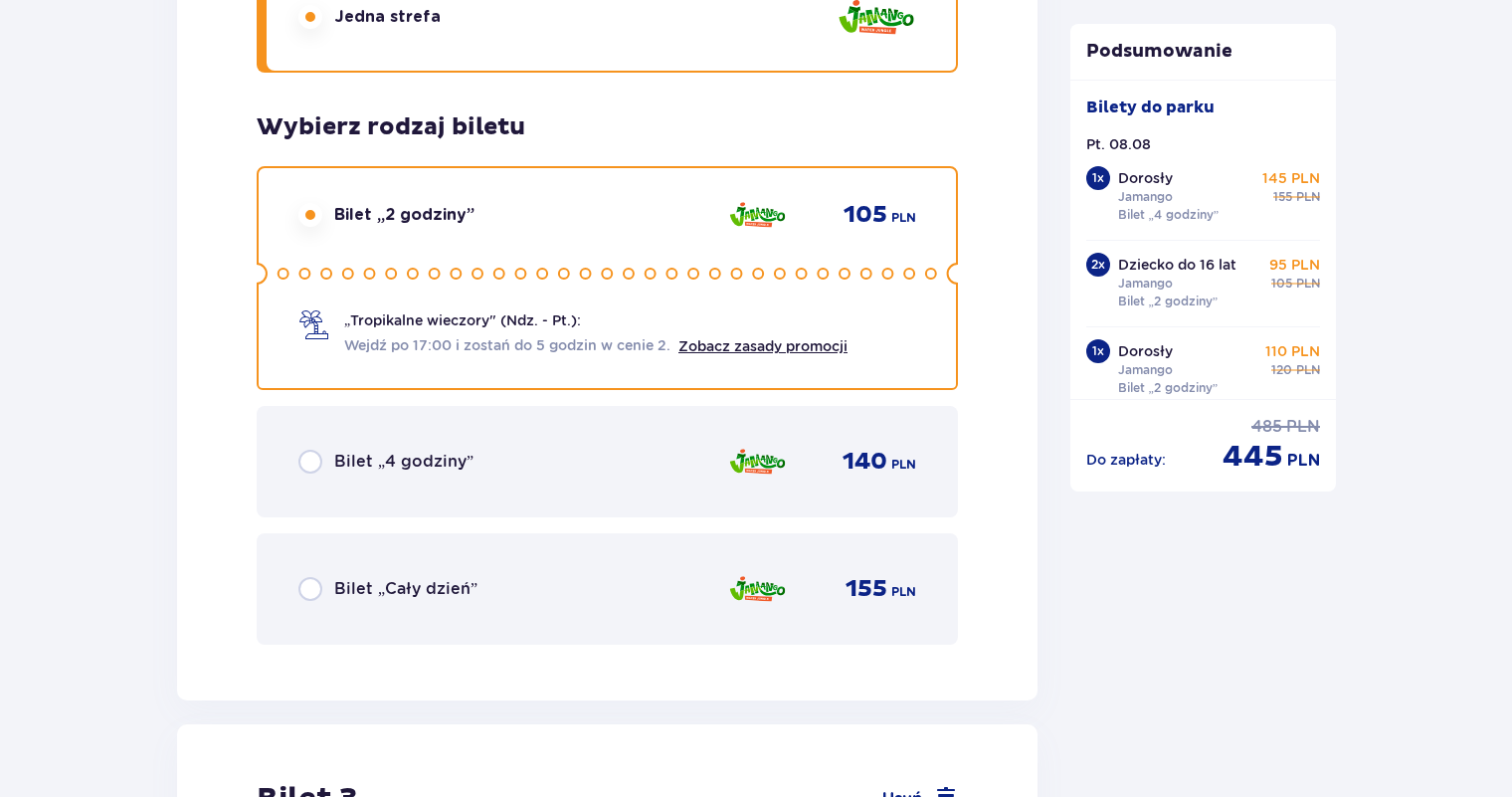 scroll, scrollTop: 3444, scrollLeft: 0, axis: vertical 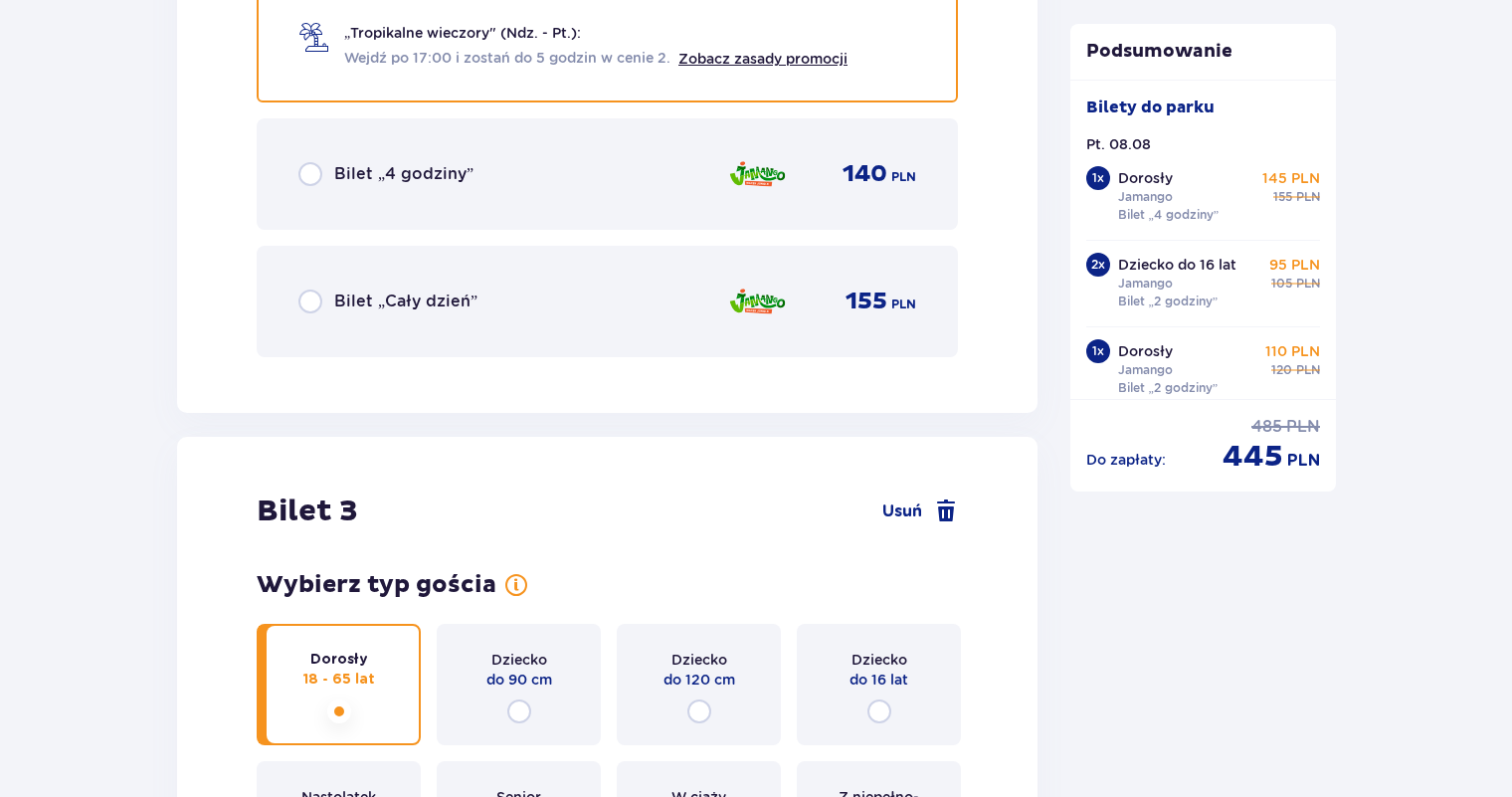 click on "Bilet „4 godziny”   140 PLN" at bounding box center (607, 174) 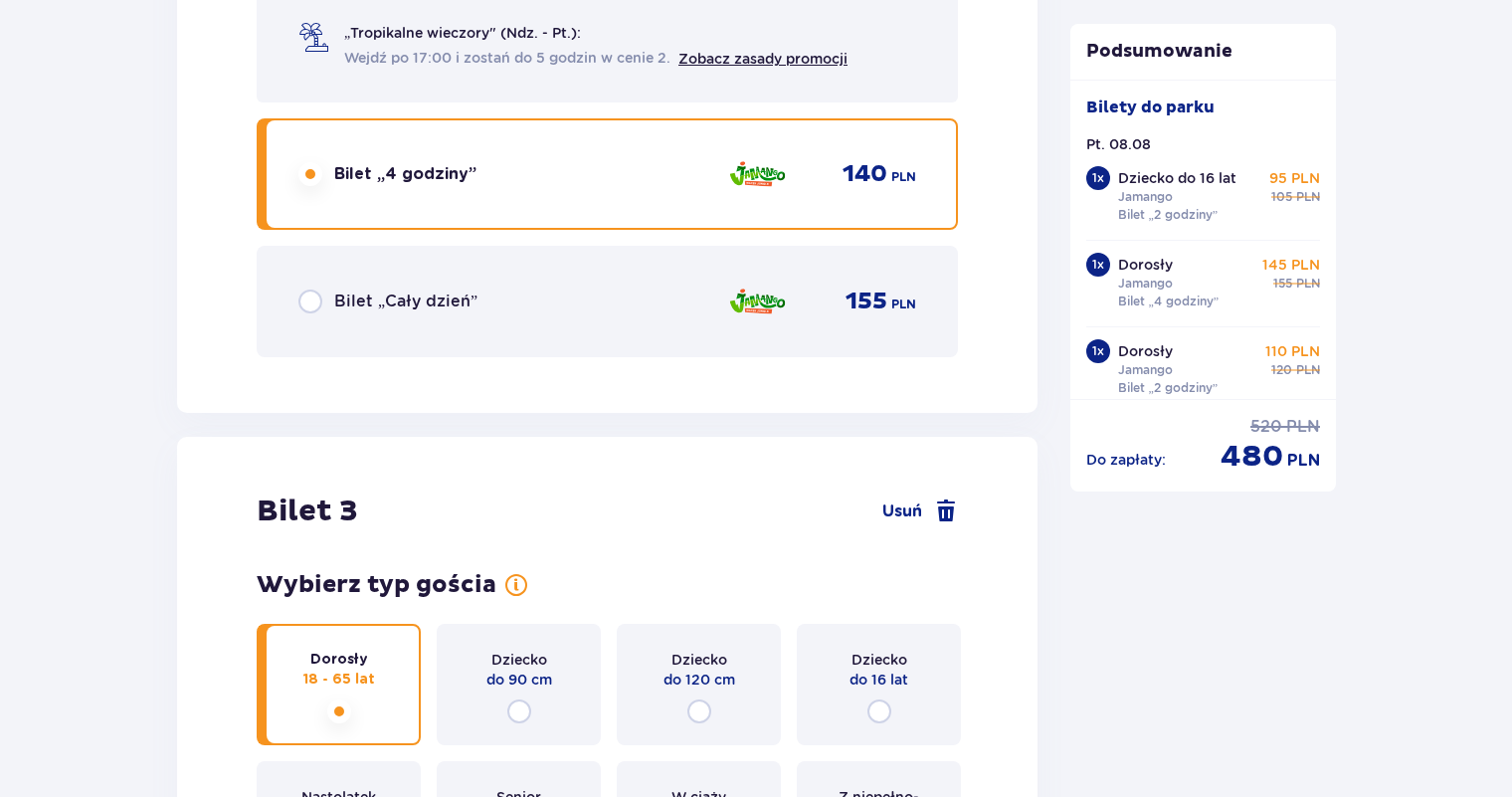 scroll, scrollTop: 6429, scrollLeft: 0, axis: vertical 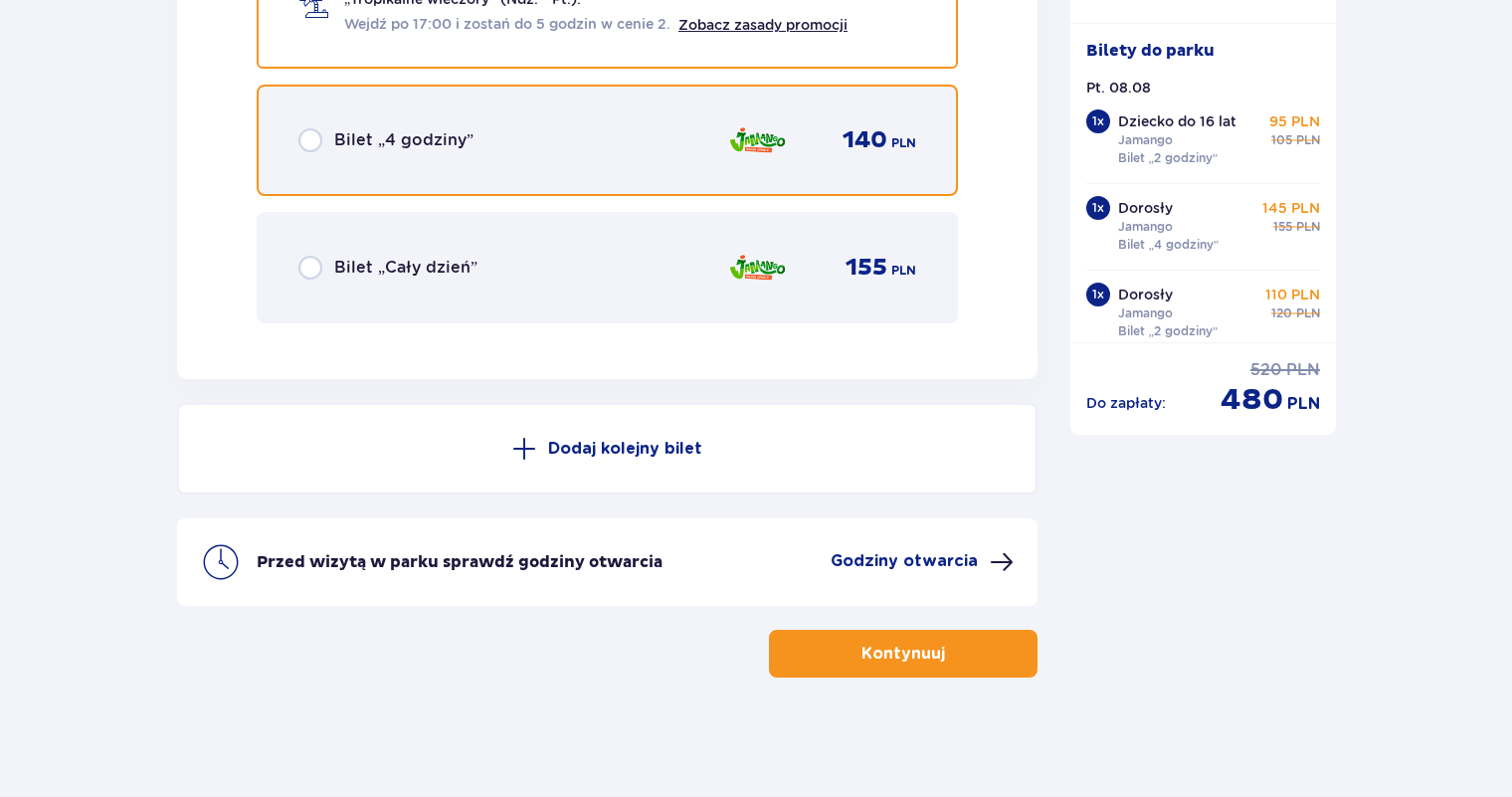 click at bounding box center [310, 140] 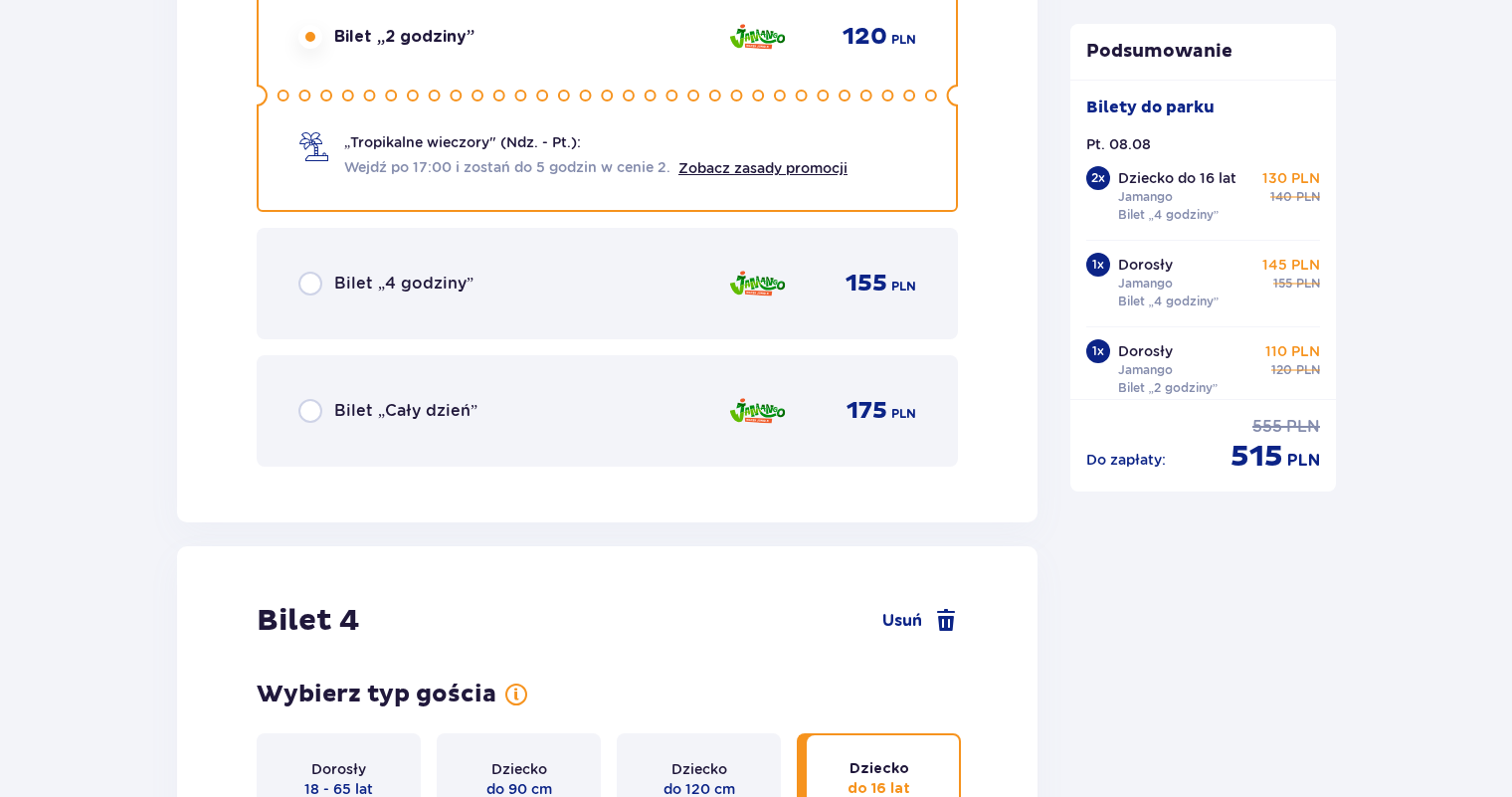 scroll, scrollTop: 4936, scrollLeft: 0, axis: vertical 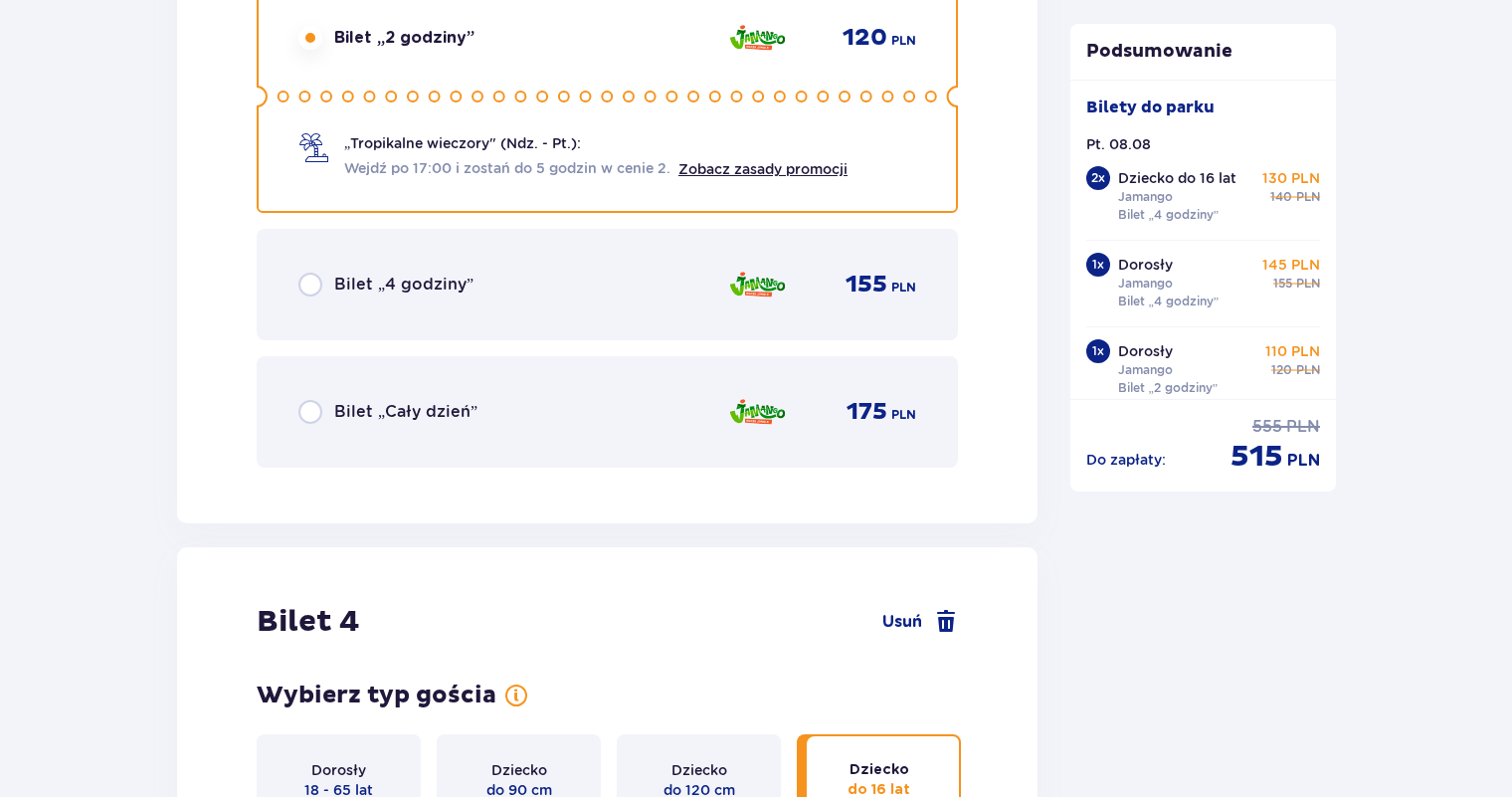 click on "Bilet „4 godziny”   155 PLN" at bounding box center (607, 285) 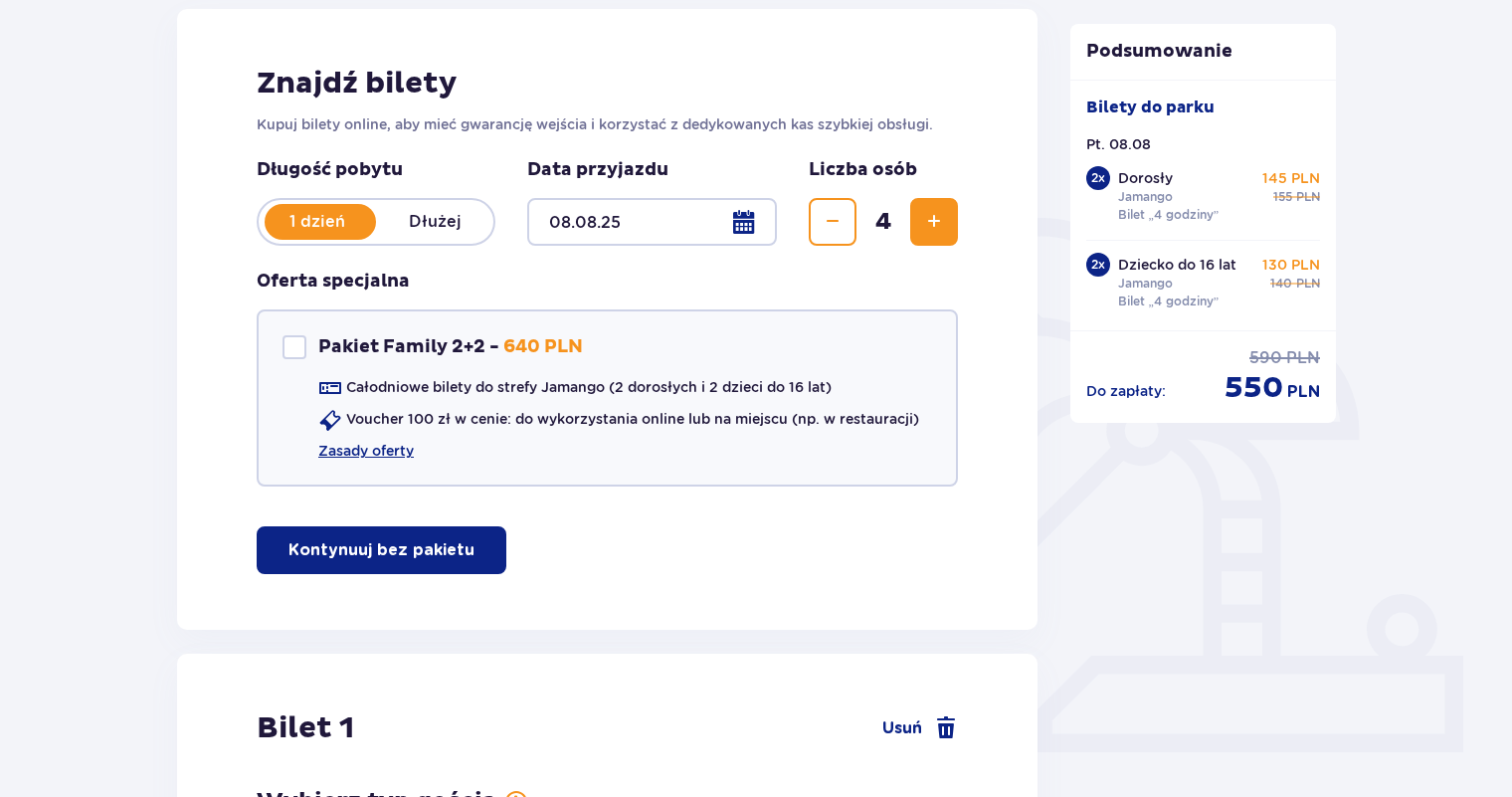 scroll, scrollTop: 100, scrollLeft: 0, axis: vertical 